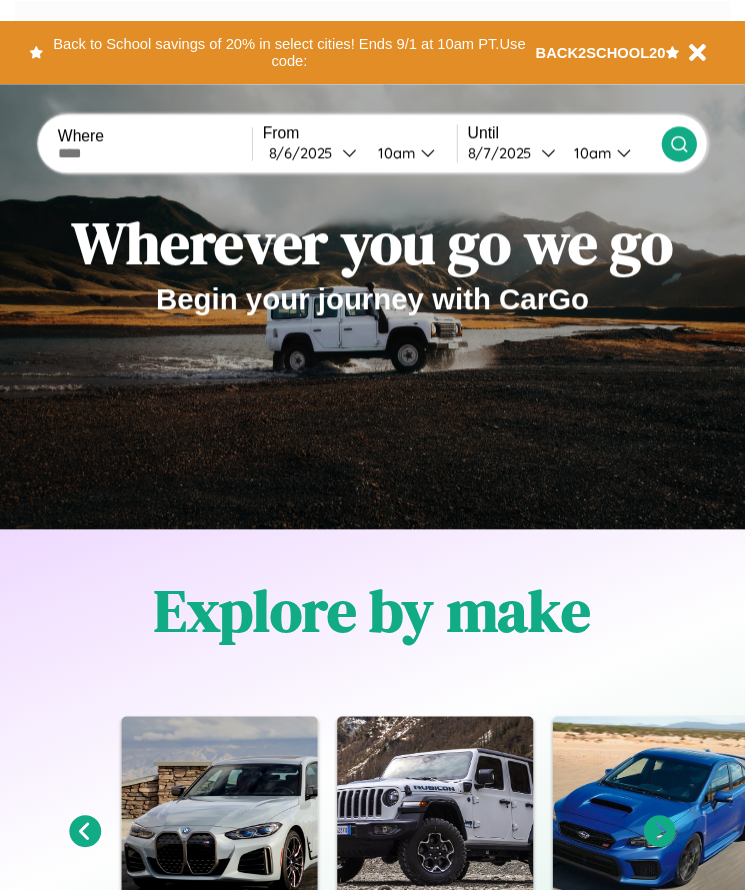scroll, scrollTop: 0, scrollLeft: 0, axis: both 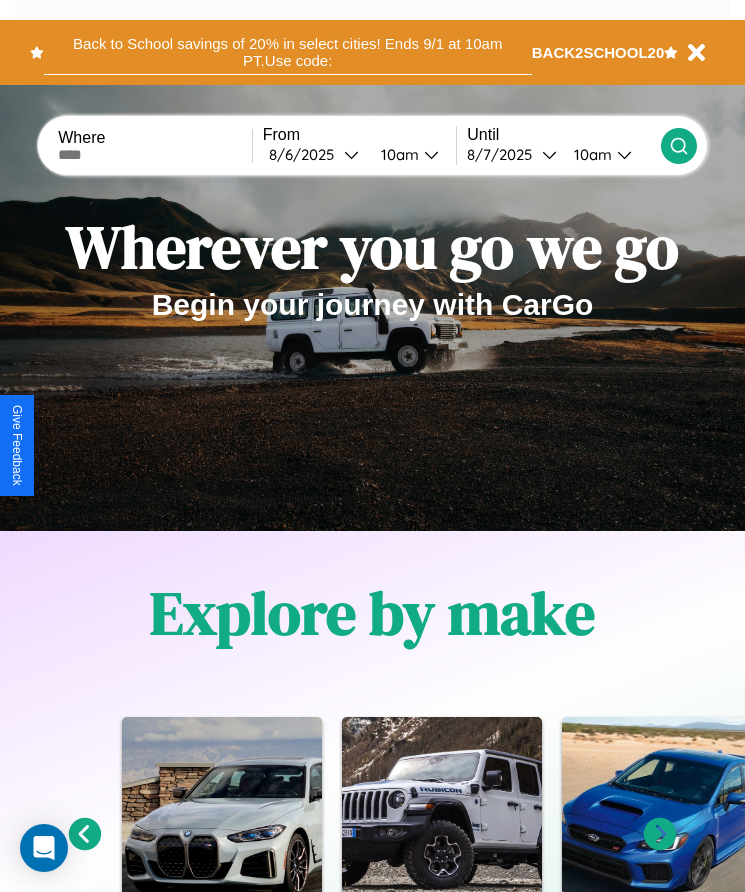 click on "Back to School savings of 20% in select cities! Ends 9/1 at 10am PT.  Use code:" at bounding box center (288, 52) 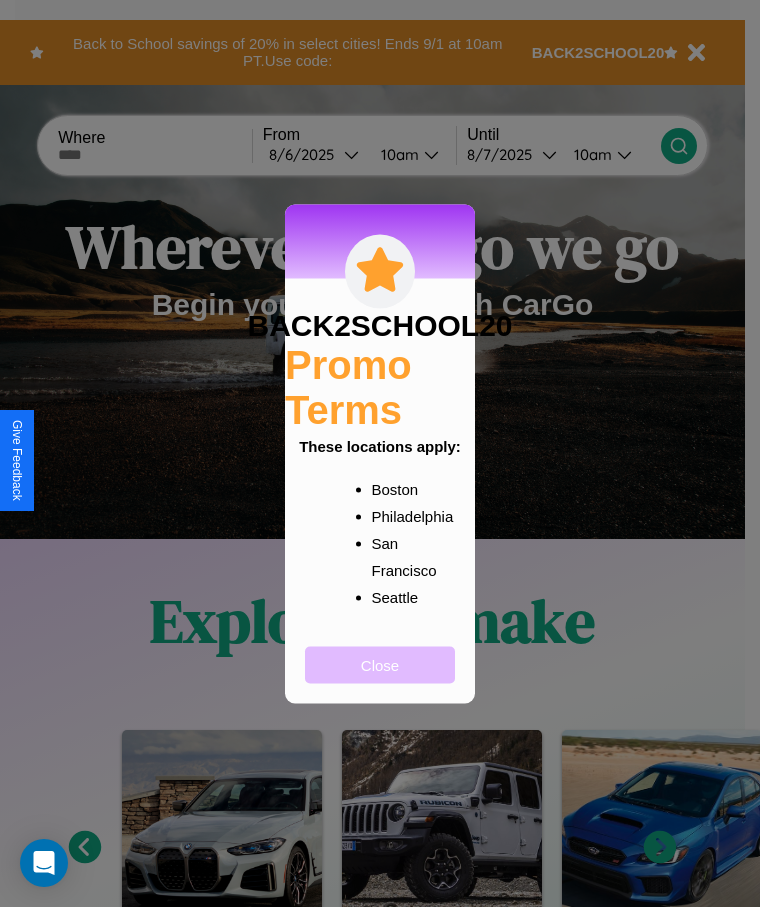 click on "Close" at bounding box center (380, 664) 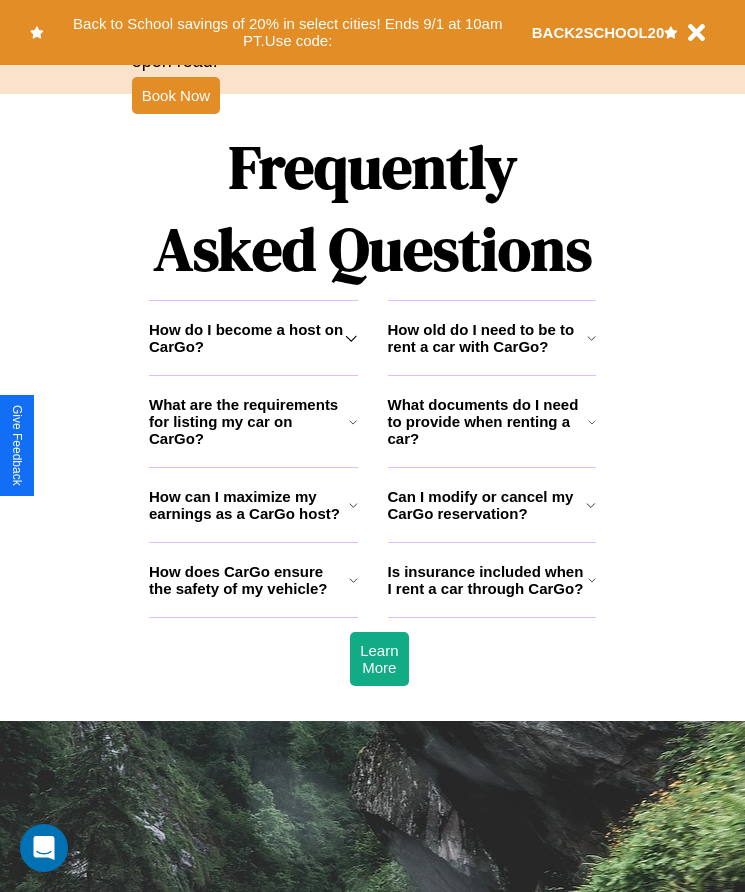 scroll, scrollTop: 2608, scrollLeft: 0, axis: vertical 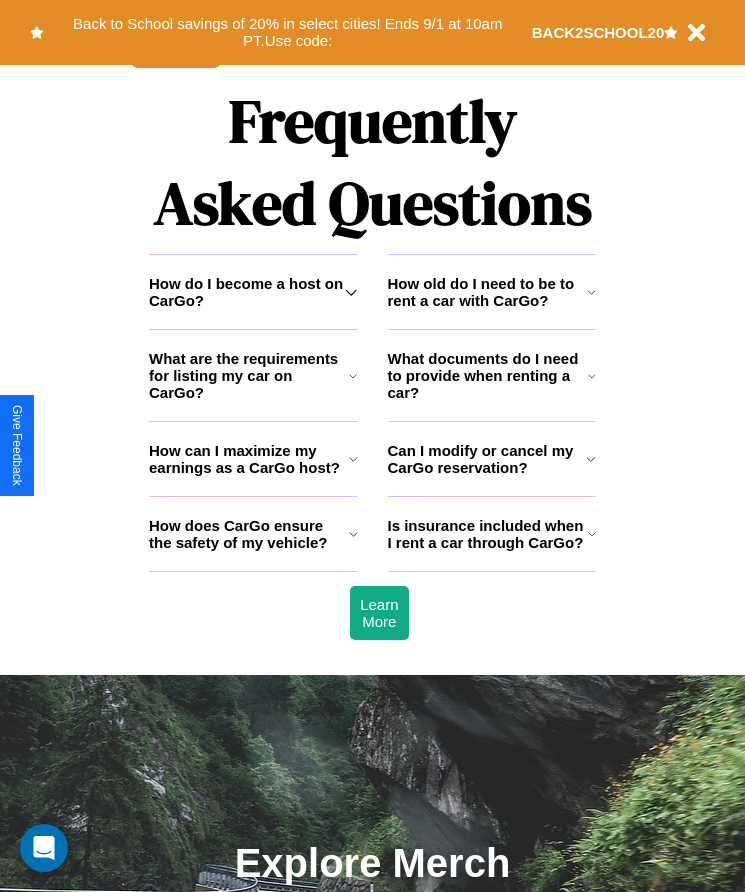 click 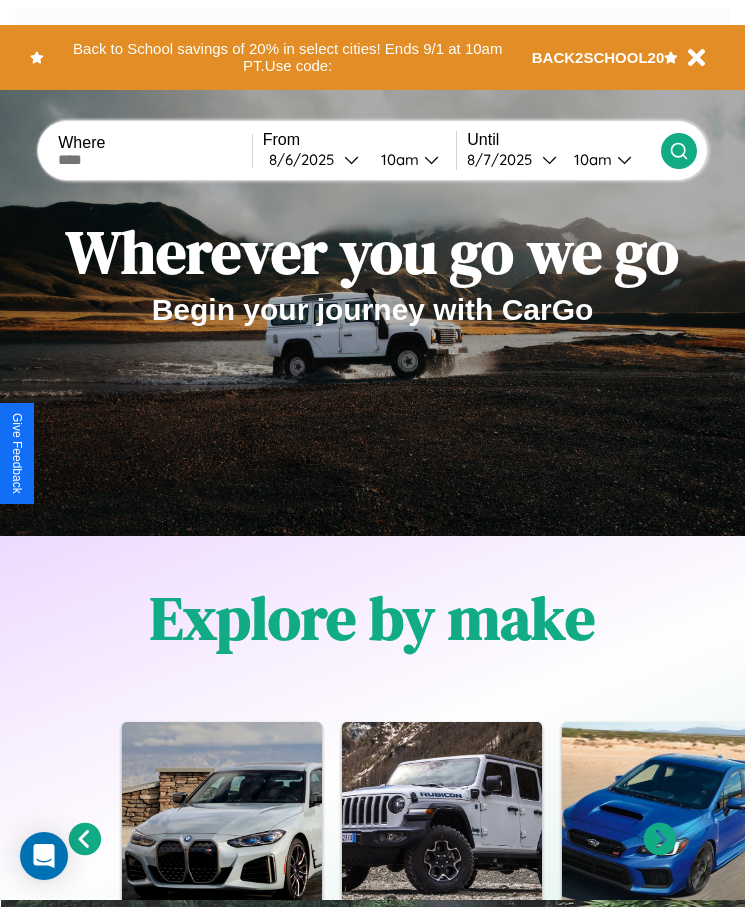 scroll, scrollTop: 0, scrollLeft: 0, axis: both 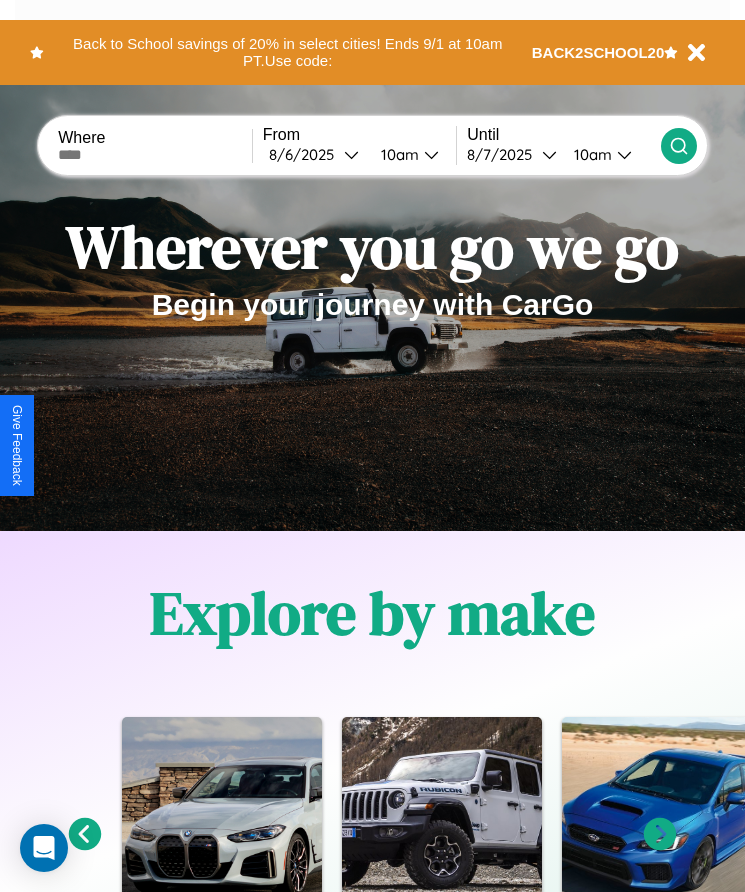 click at bounding box center (155, 155) 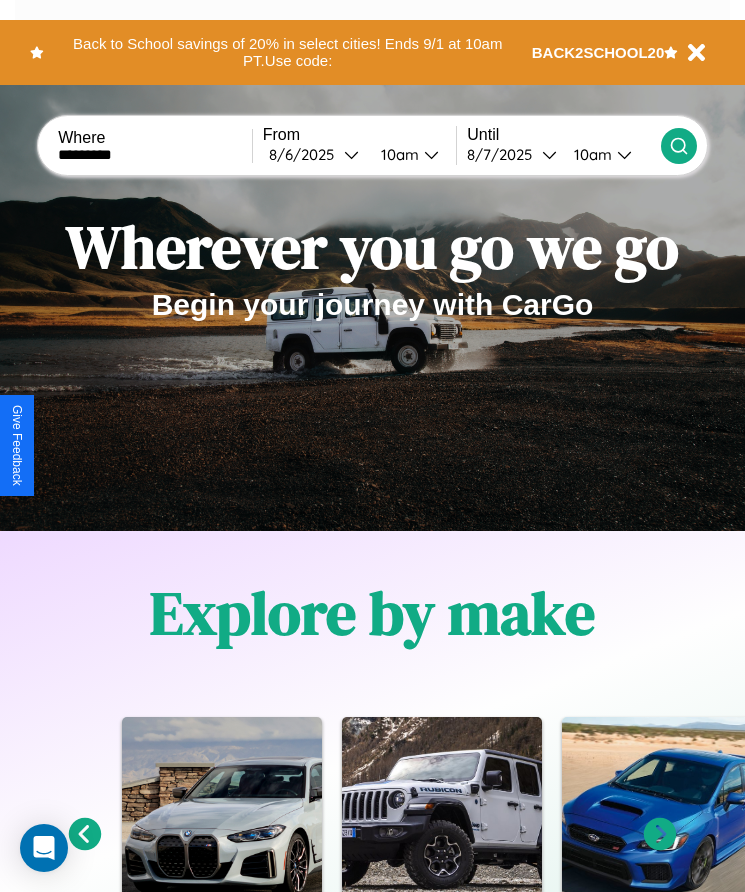 type on "*********" 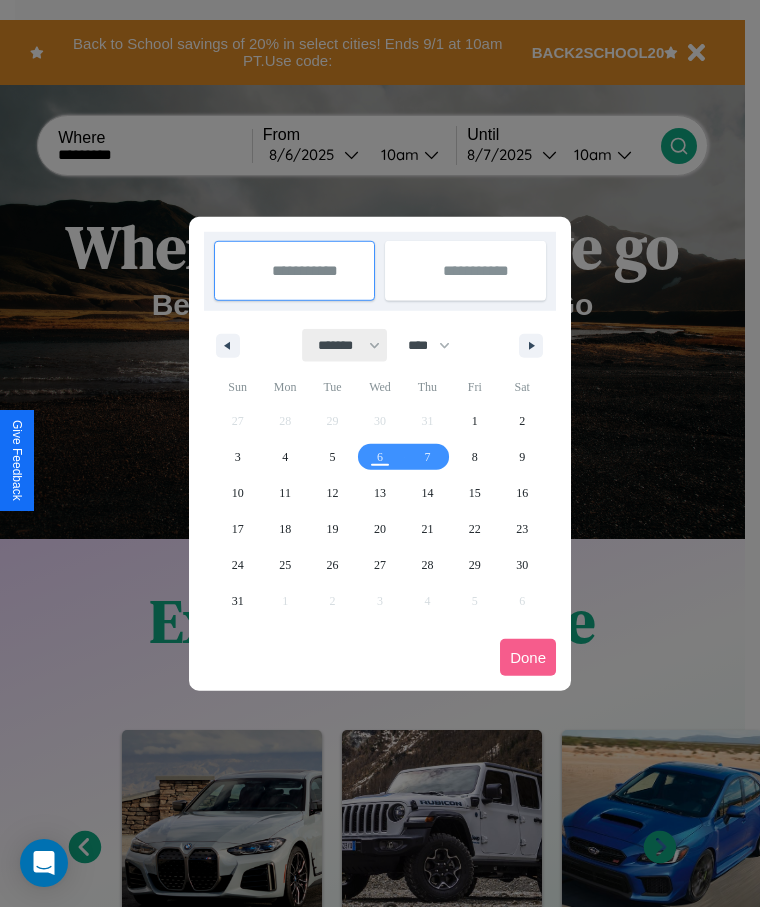 click on "******* ******** ***** ***** *** **** **** ****** ********* ******* ******** ********" at bounding box center [345, 345] 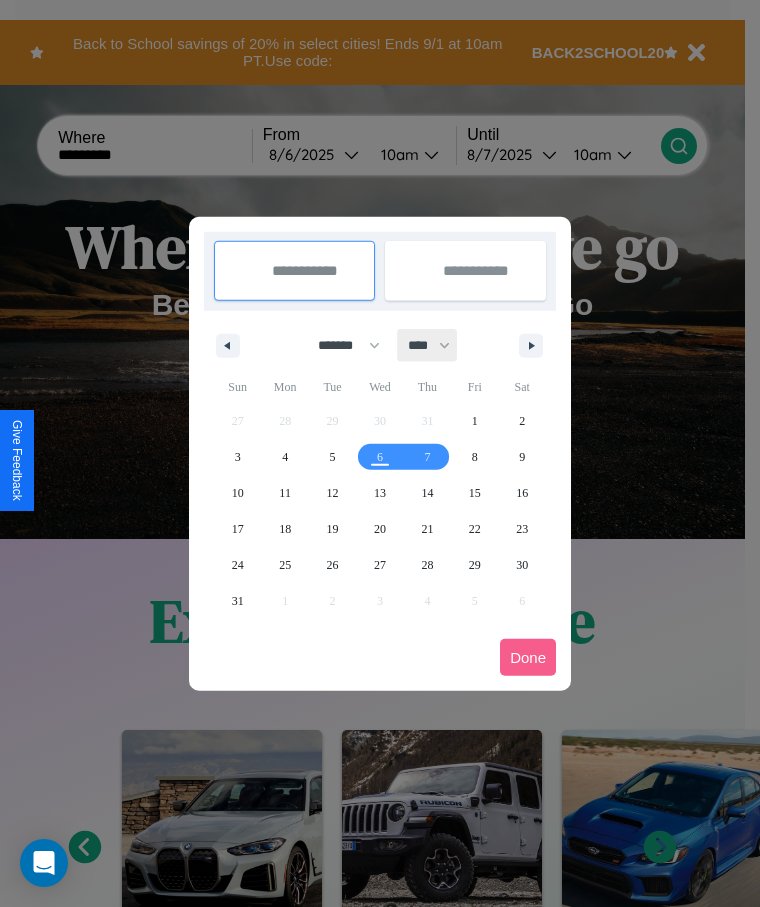 click on "**** **** **** **** **** **** **** **** **** **** **** **** **** **** **** **** **** **** **** **** **** **** **** **** **** **** **** **** **** **** **** **** **** **** **** **** **** **** **** **** **** **** **** **** **** **** **** **** **** **** **** **** **** **** **** **** **** **** **** **** **** **** **** **** **** **** **** **** **** **** **** **** **** **** **** **** **** **** **** **** **** **** **** **** **** **** **** **** **** **** **** **** **** **** **** **** **** **** **** **** **** **** **** **** **** **** **** **** **** **** **** **** **** **** **** **** **** **** **** **** ****" at bounding box center (428, 345) 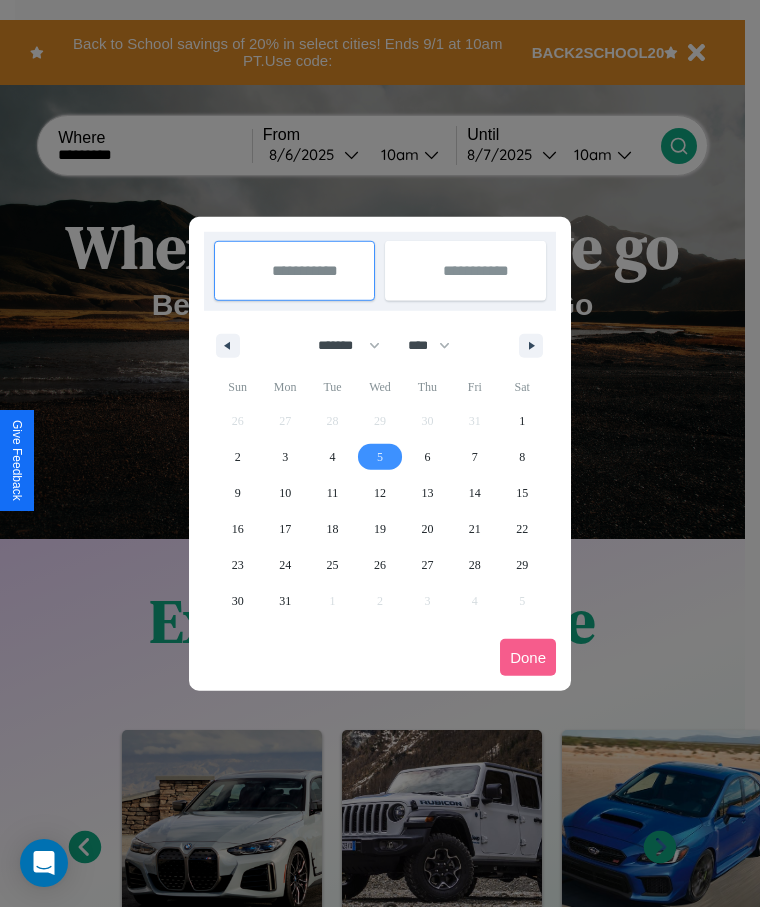 click on "5" at bounding box center [380, 457] 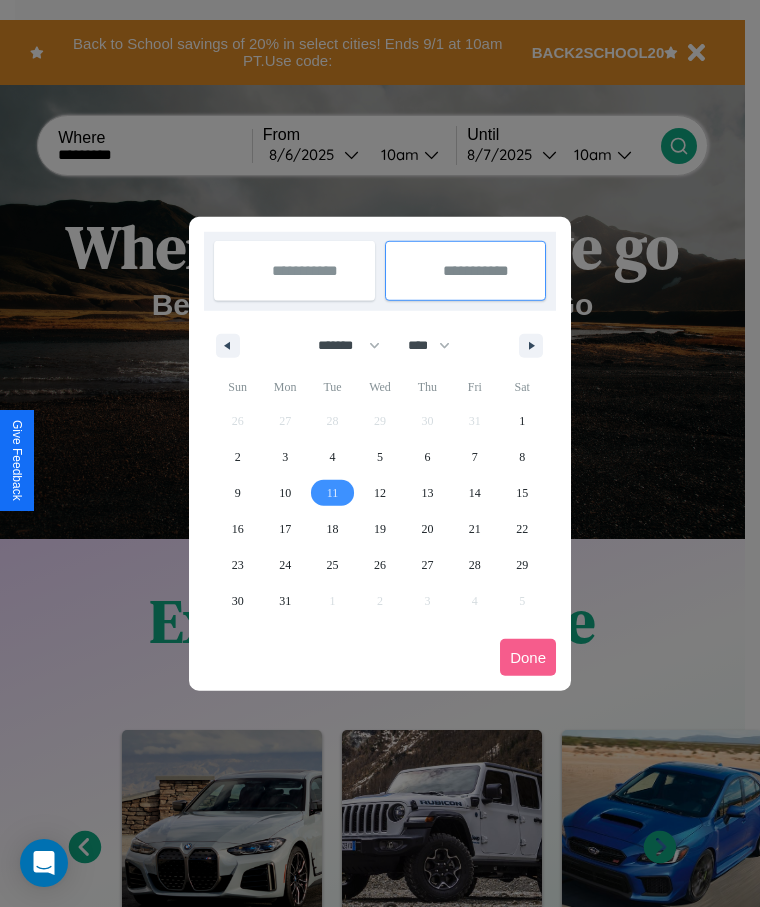 click on "11" at bounding box center [333, 493] 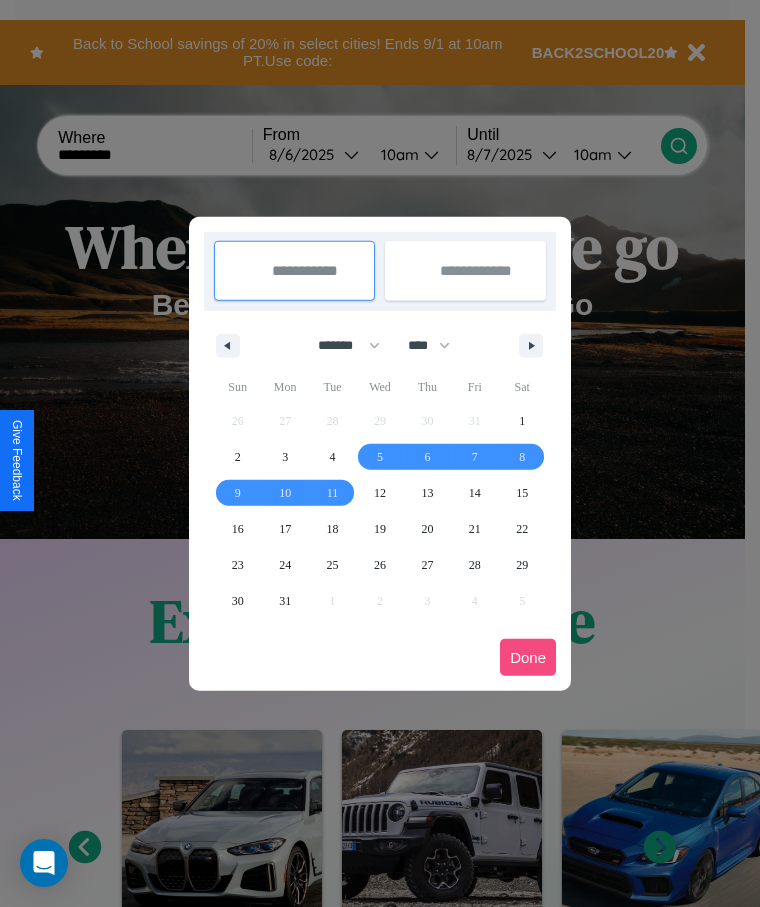 click on "Done" at bounding box center [528, 657] 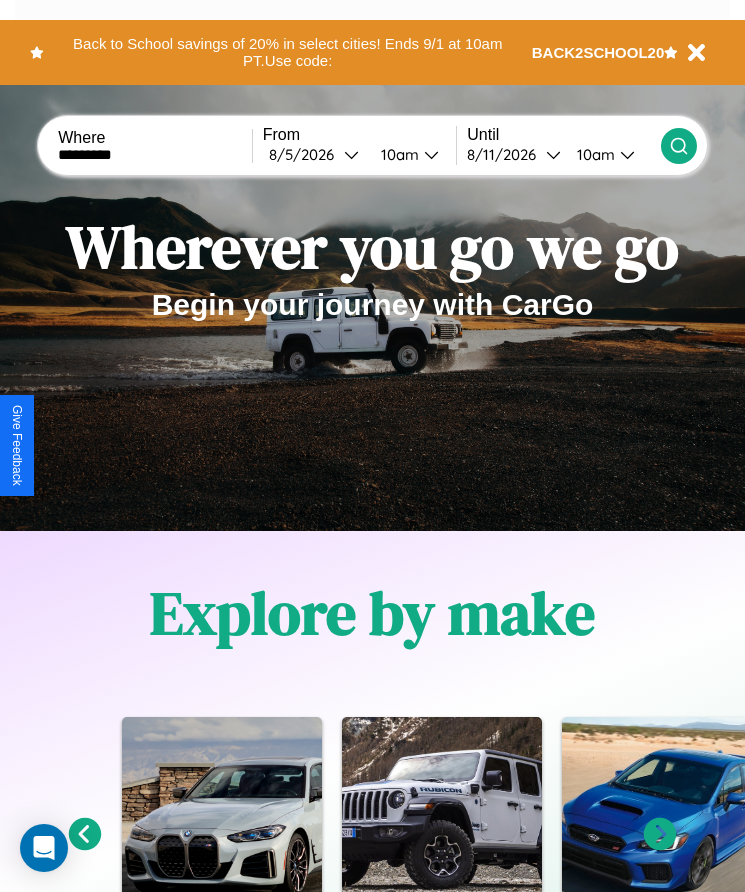click 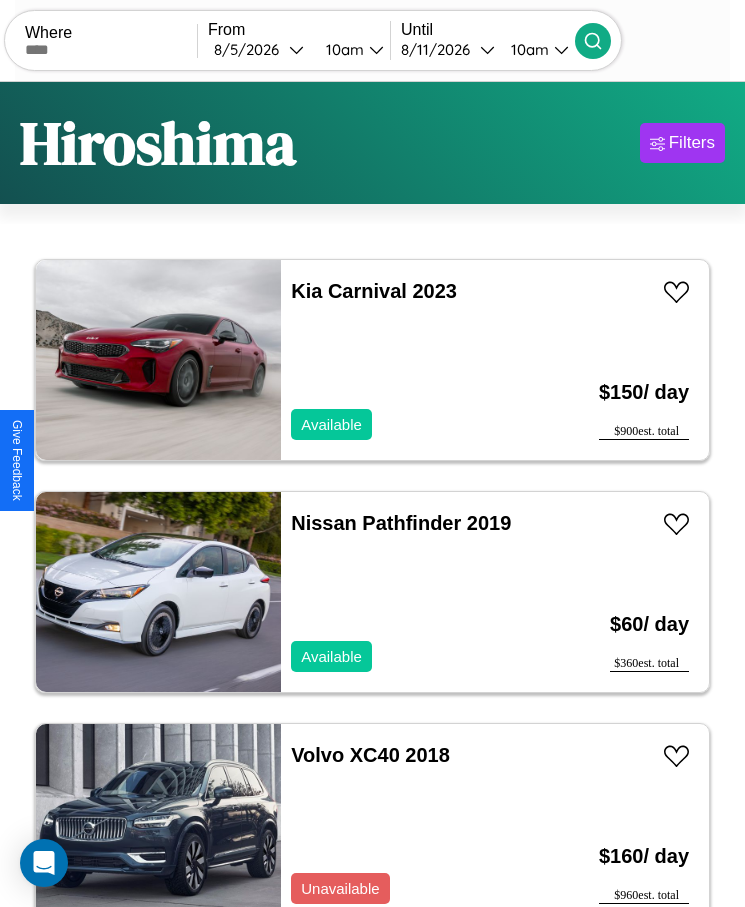 scroll, scrollTop: 48, scrollLeft: 0, axis: vertical 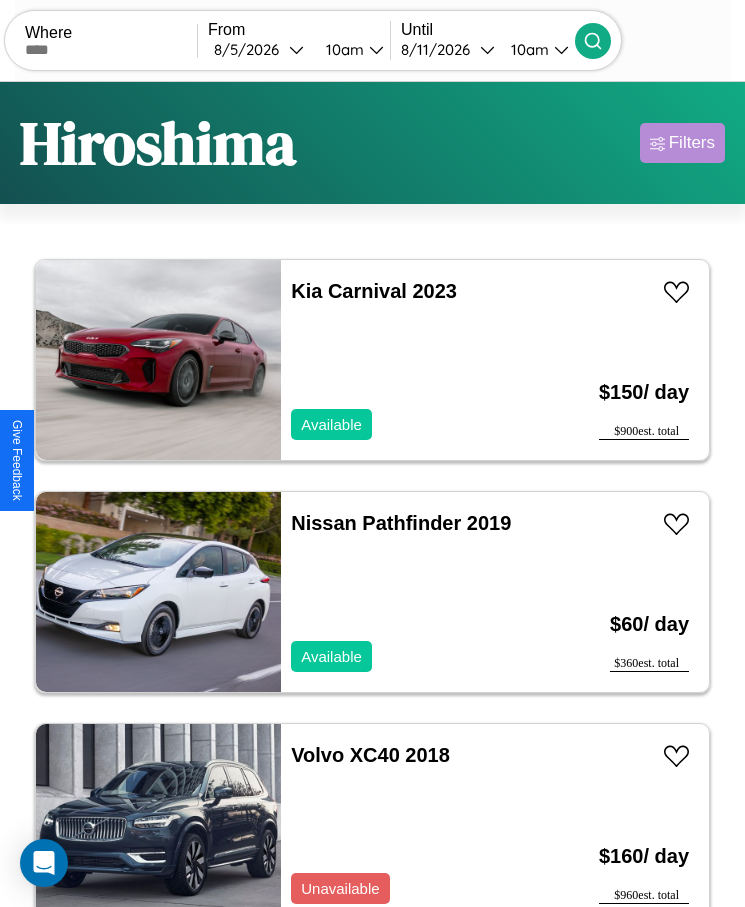 click on "Filters" at bounding box center (692, 143) 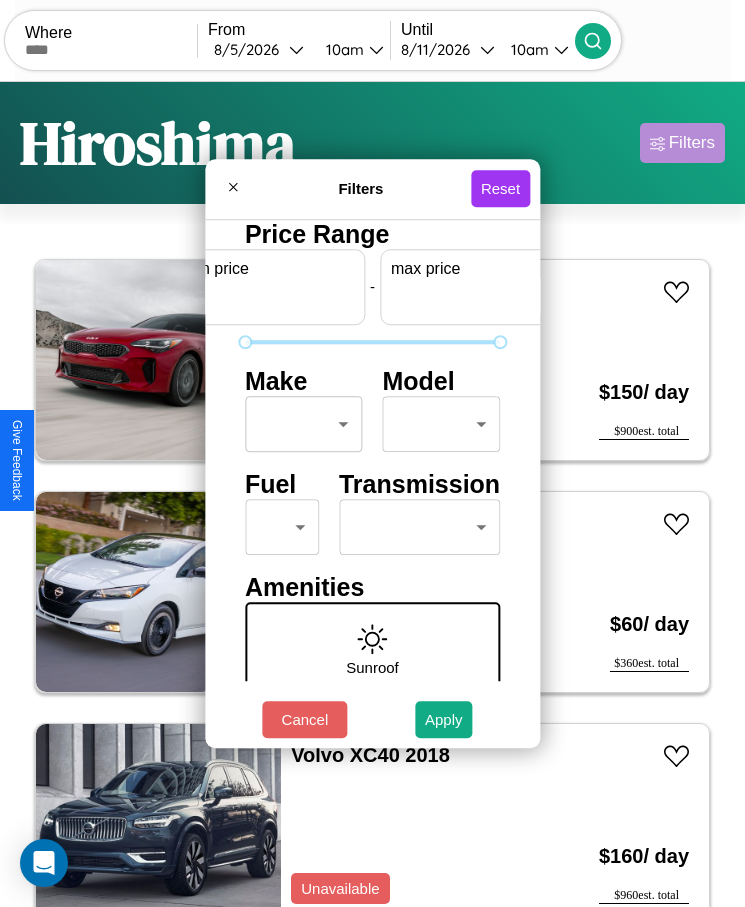 scroll, scrollTop: 0, scrollLeft: 74, axis: horizontal 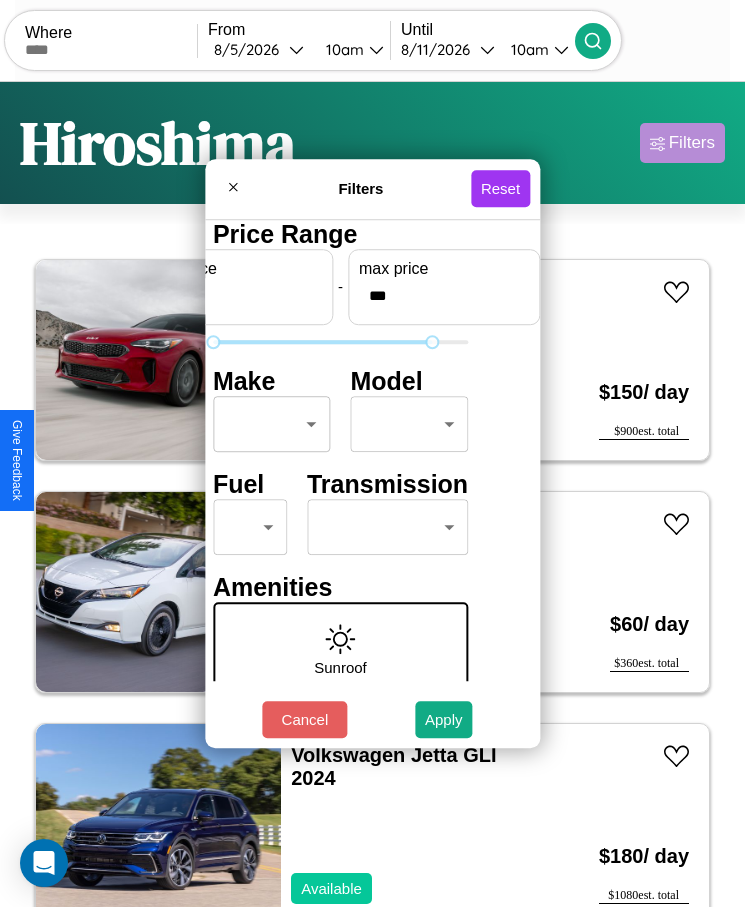 type on "***" 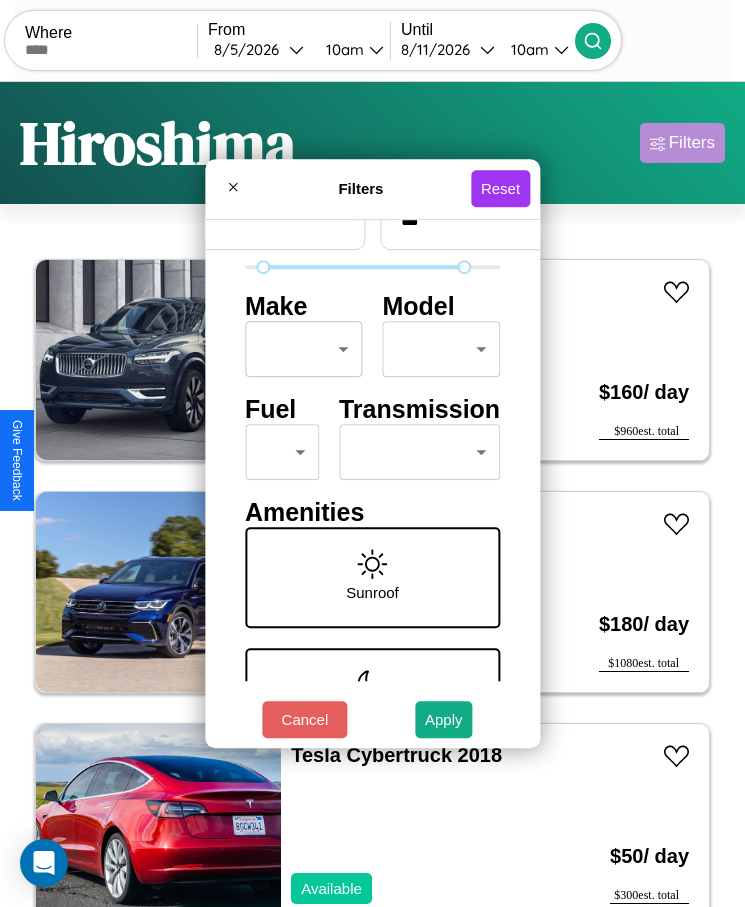 scroll, scrollTop: 85, scrollLeft: 0, axis: vertical 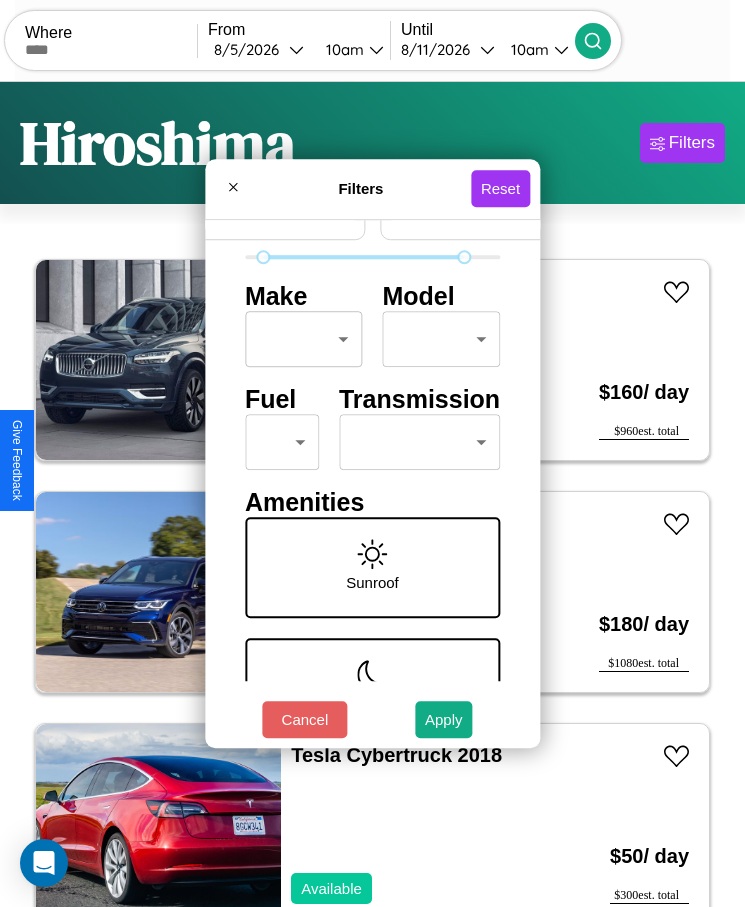 type on "**" 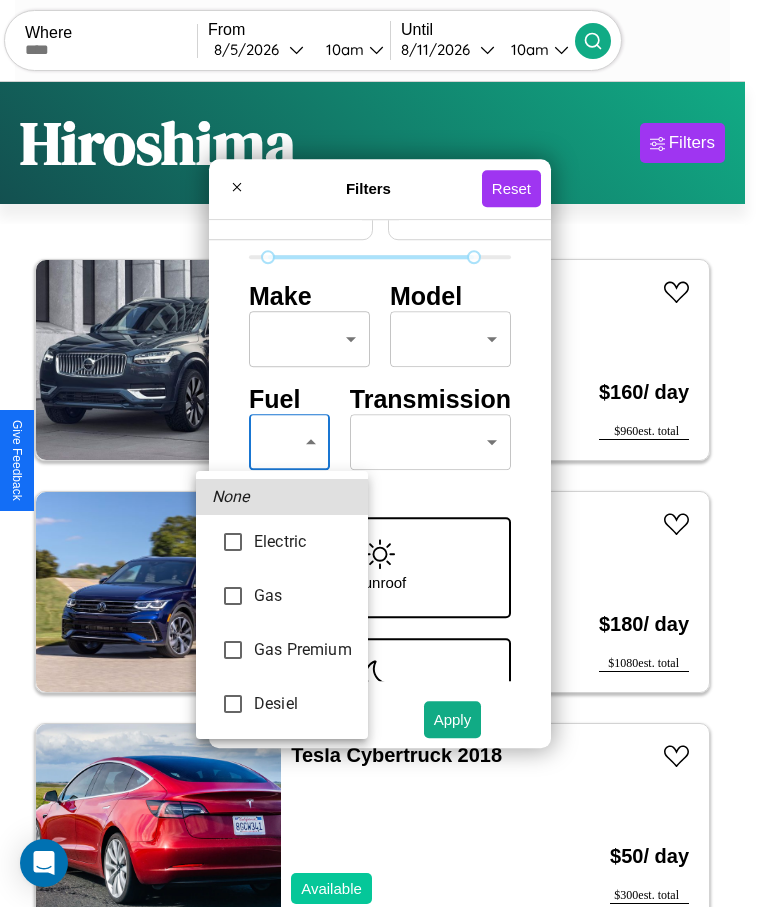 type on "***" 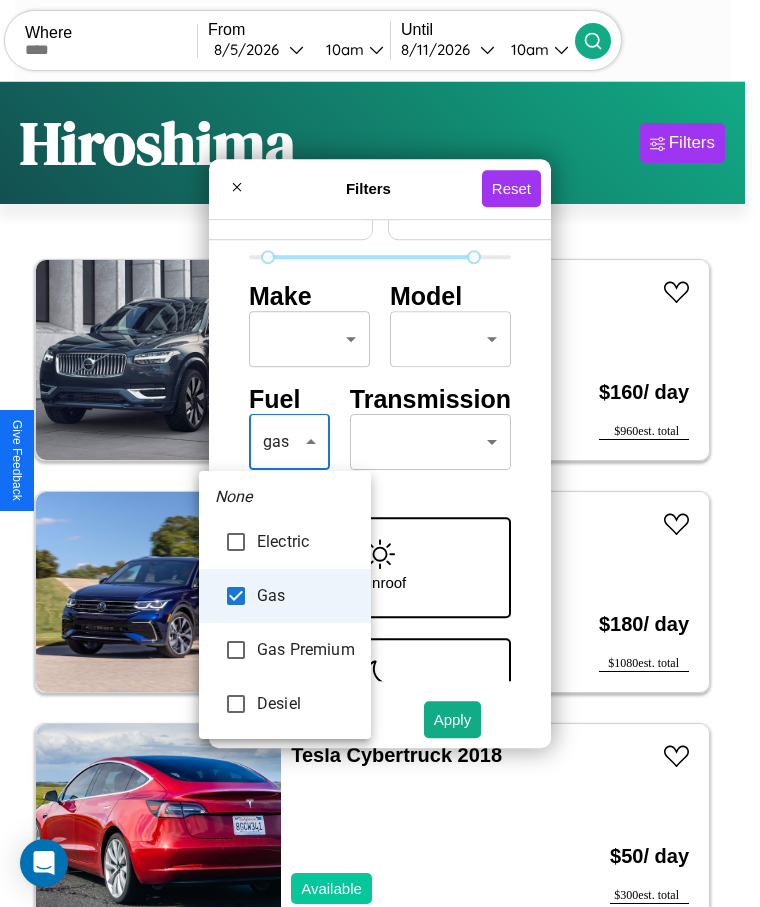 click at bounding box center [380, 453] 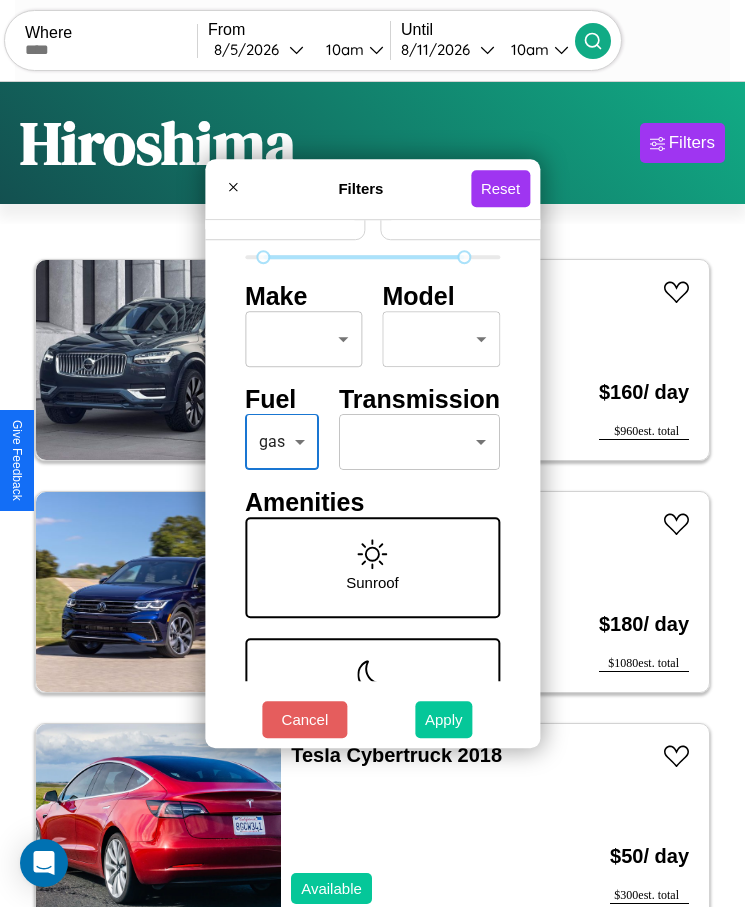 click on "Apply" at bounding box center [444, 719] 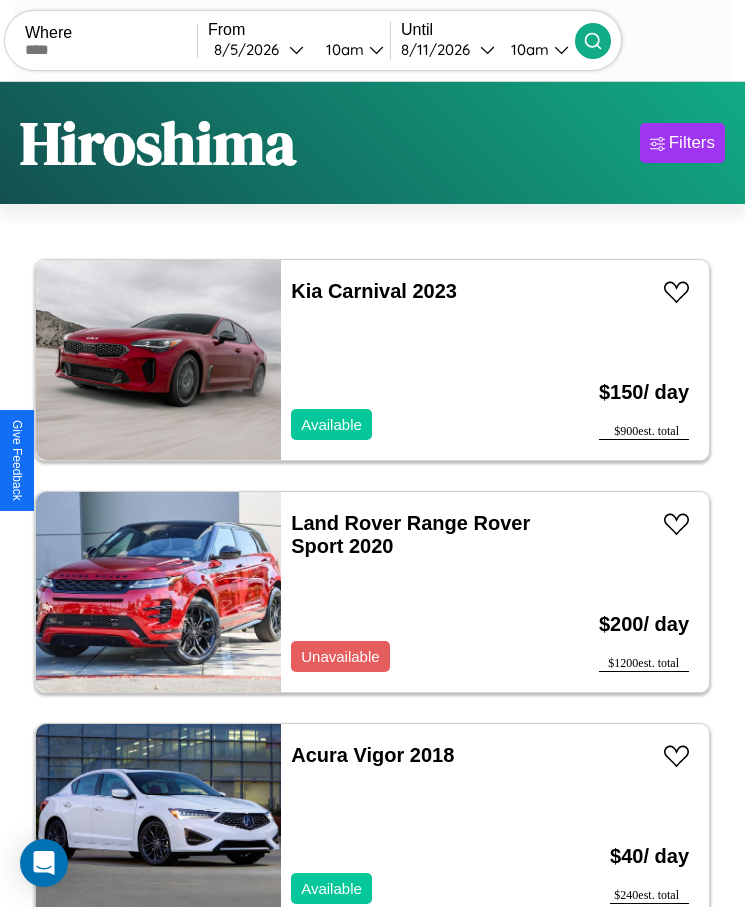 scroll, scrollTop: 50, scrollLeft: 0, axis: vertical 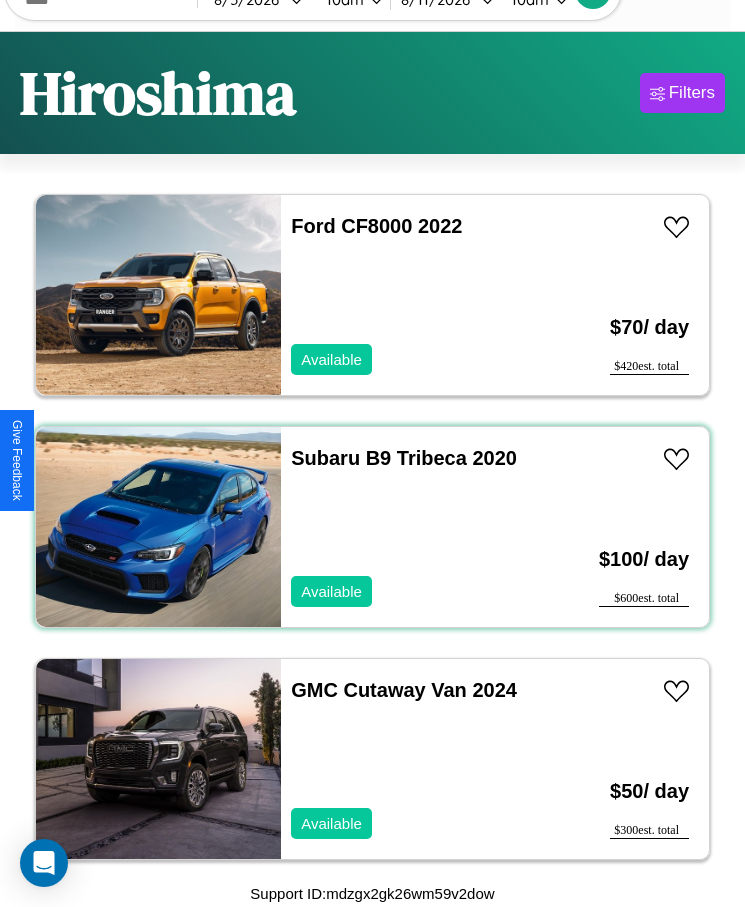 click on "Subaru   B9 Tribeca   2020 Available" at bounding box center (413, 527) 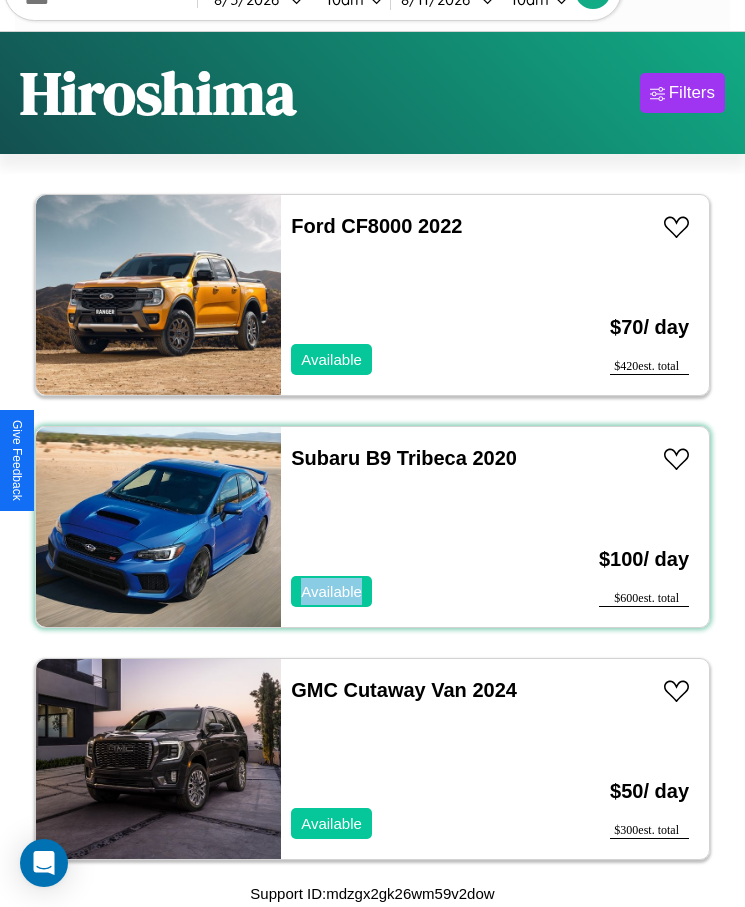 click on "Subaru   B9 Tribeca   2020 Available" at bounding box center [413, 527] 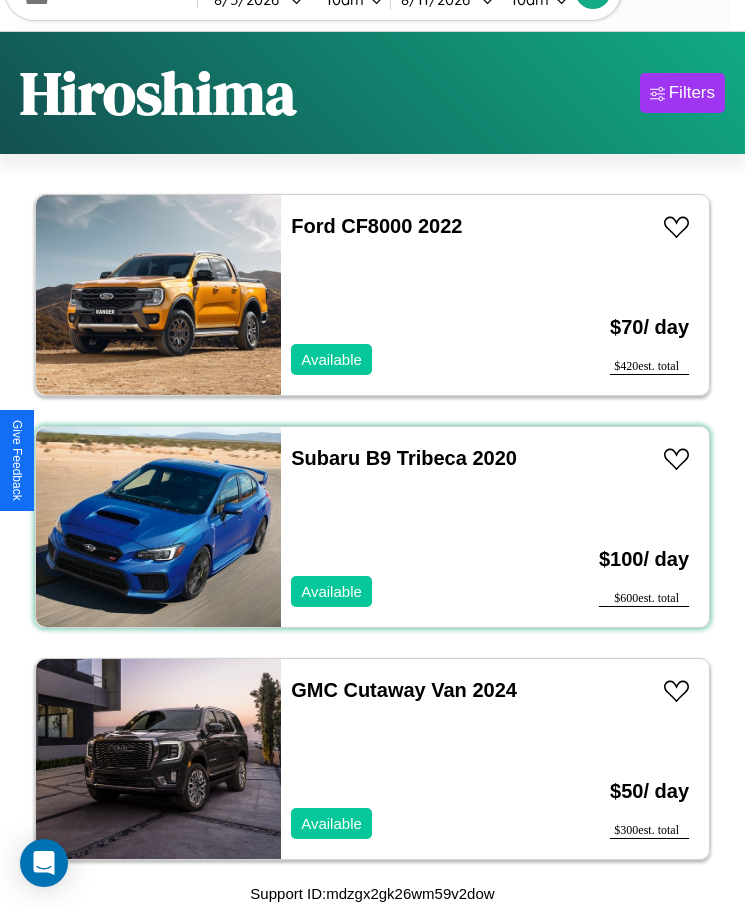 click on "Subaru   B9 Tribeca   2020 Available" at bounding box center (413, 527) 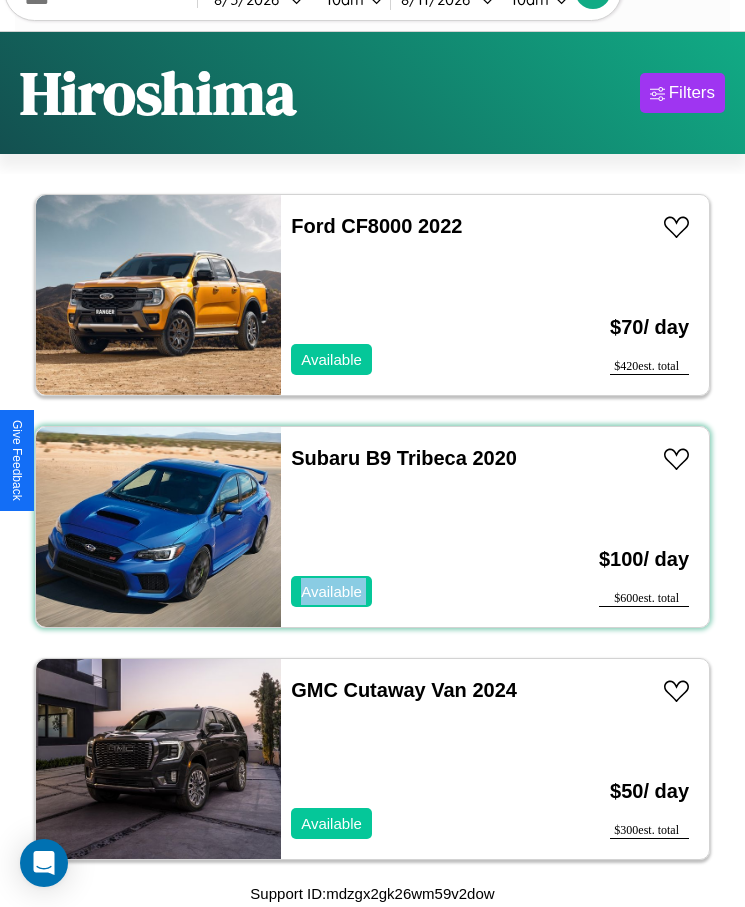 click on "Subaru   B9 Tribeca   2020 Available" at bounding box center (413, 527) 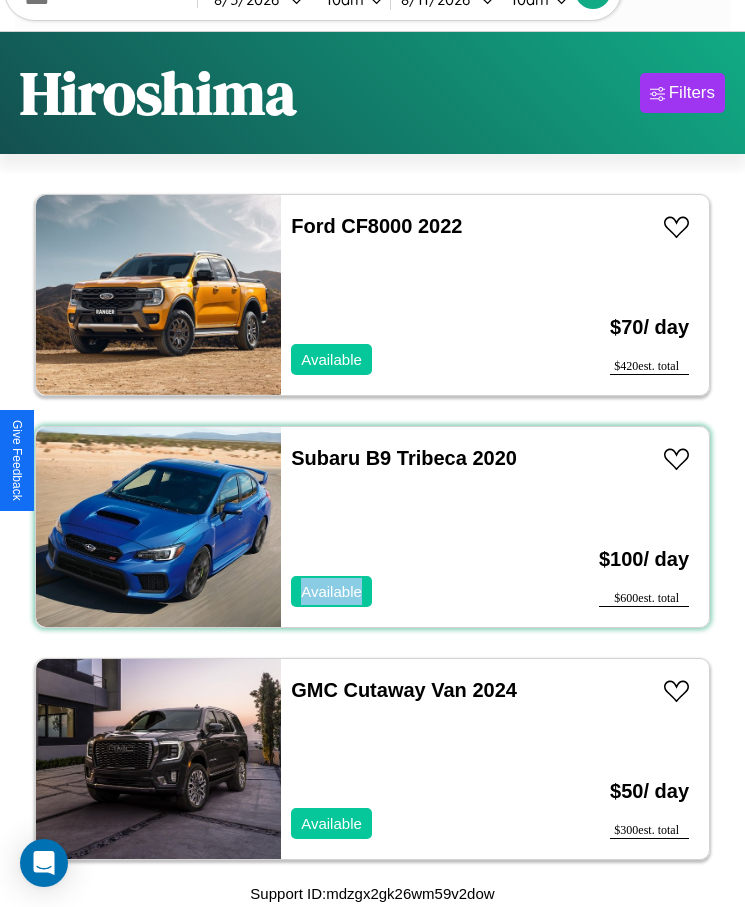 click on "Subaru   B9 Tribeca   2020 Available" at bounding box center (413, 527) 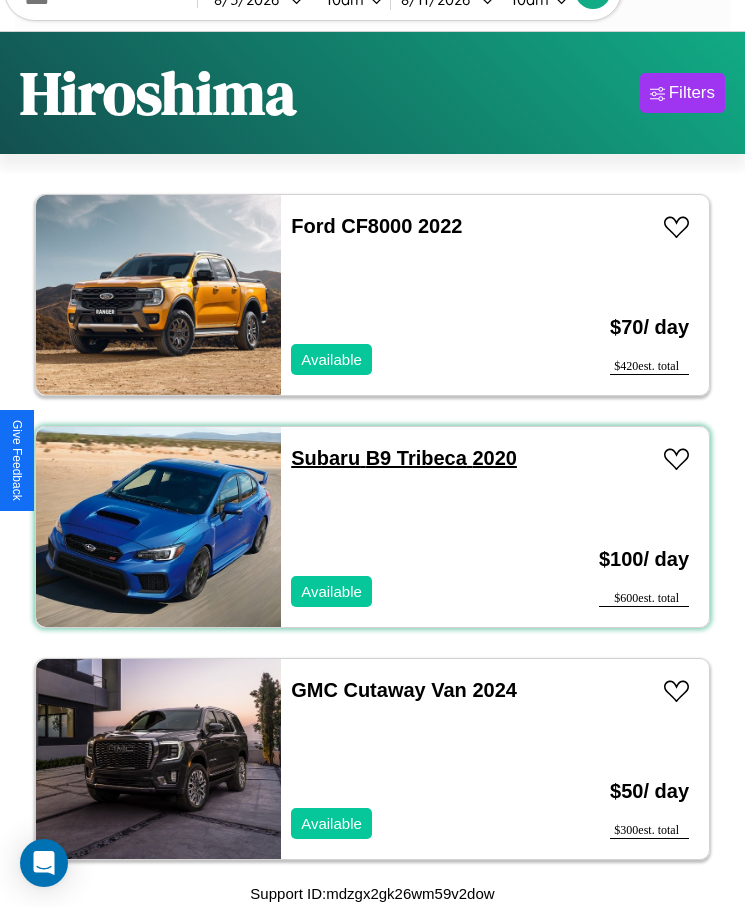 click on "Subaru   B9 Tribeca   2020" at bounding box center [404, 458] 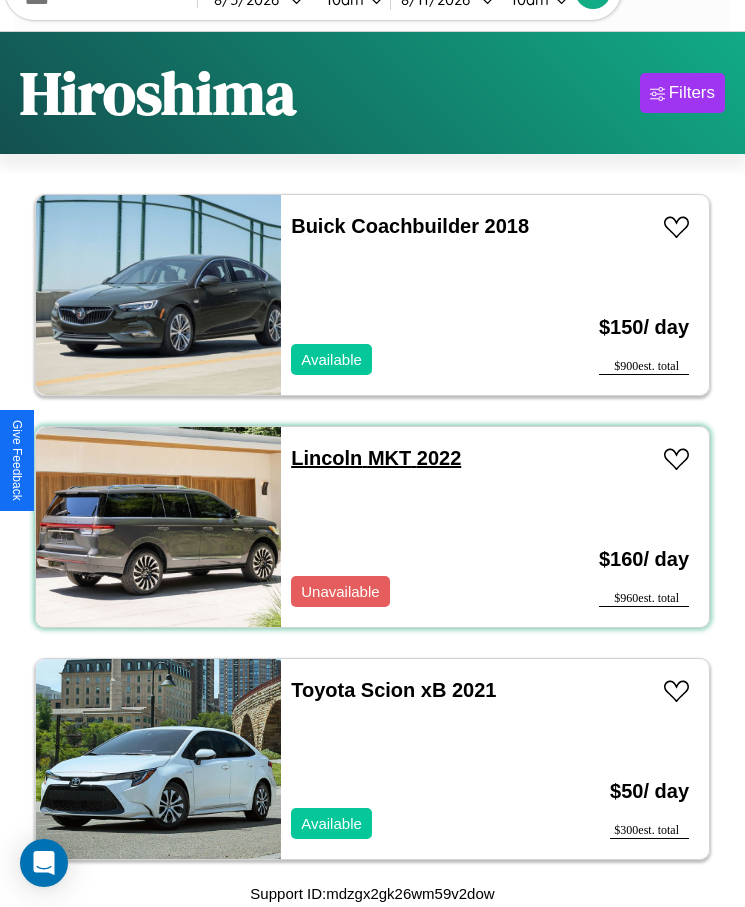 click on "Lincoln   MKT   2022" at bounding box center [376, 458] 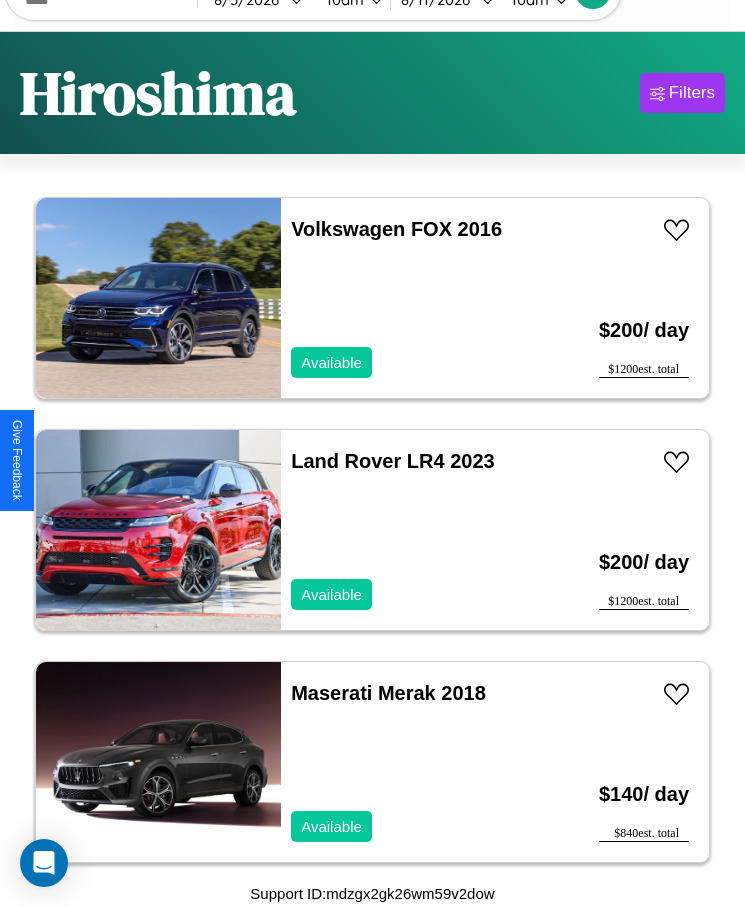 scroll, scrollTop: 1639, scrollLeft: 0, axis: vertical 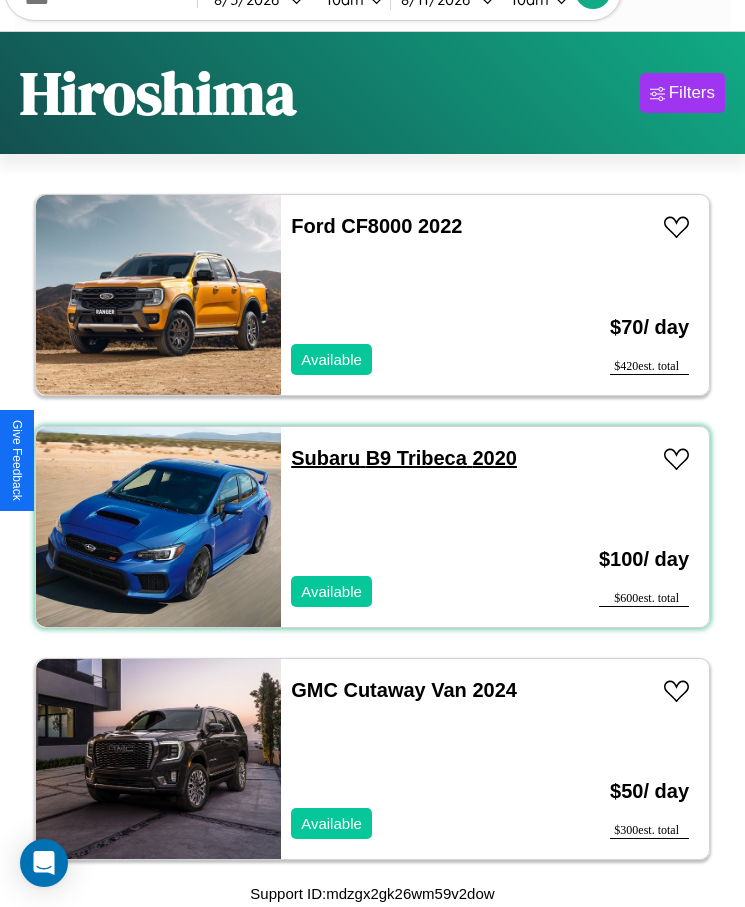 click on "Subaru   B9 Tribeca   2020" at bounding box center [404, 458] 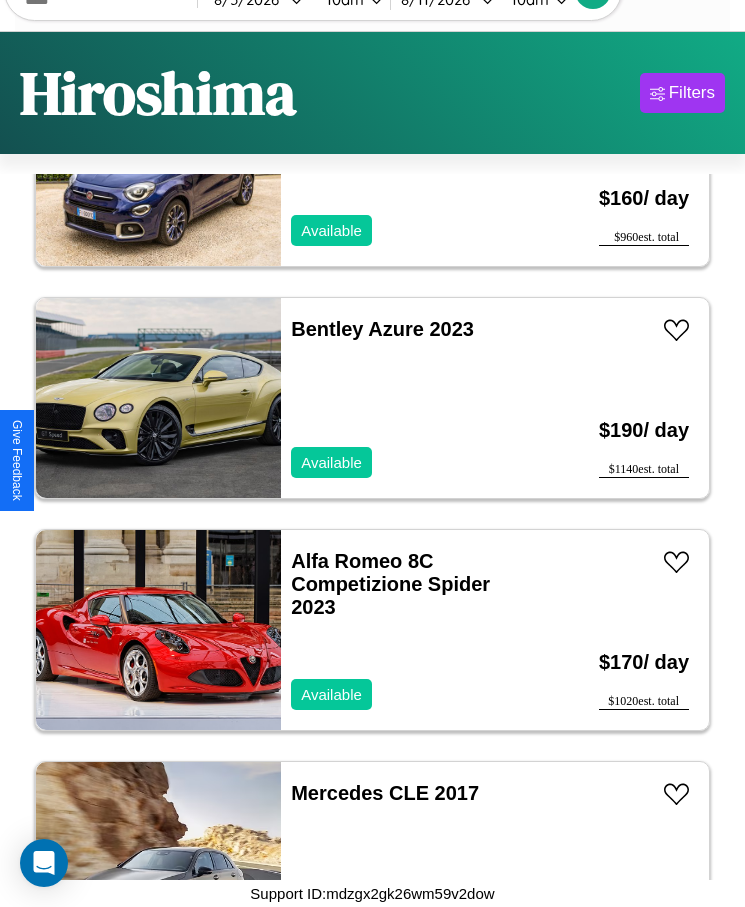 scroll, scrollTop: 22751, scrollLeft: 0, axis: vertical 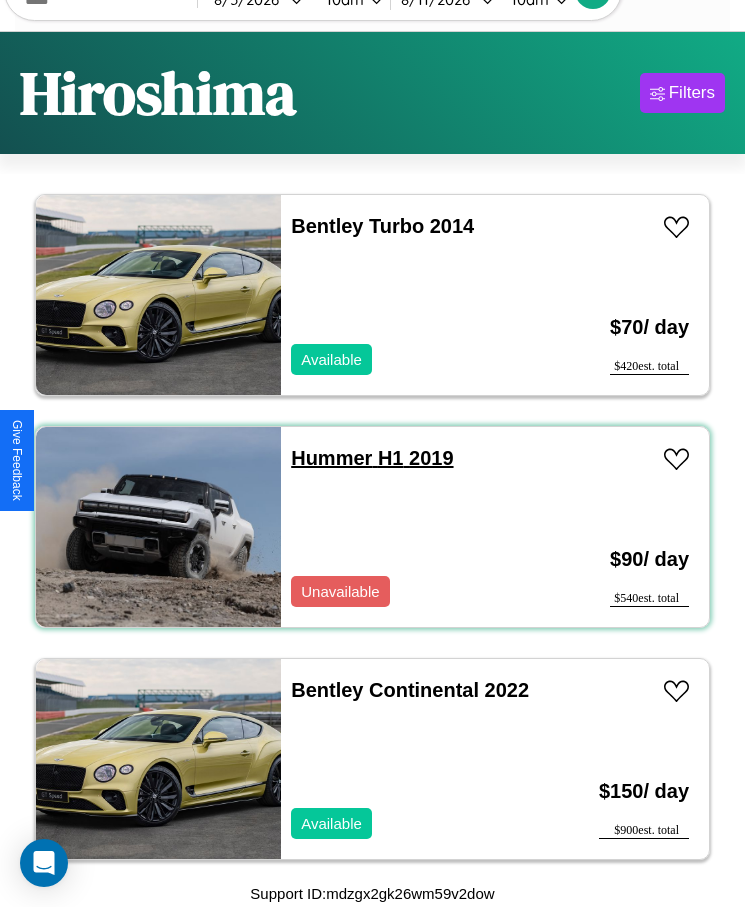 click on "Hummer   H1   2019" at bounding box center [372, 458] 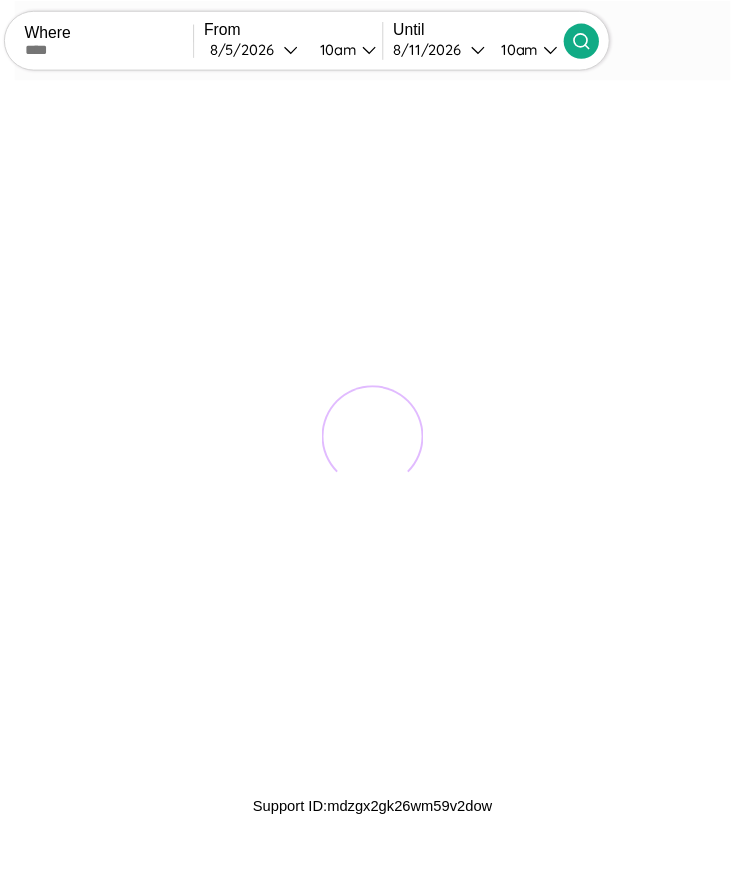 scroll, scrollTop: 0, scrollLeft: 0, axis: both 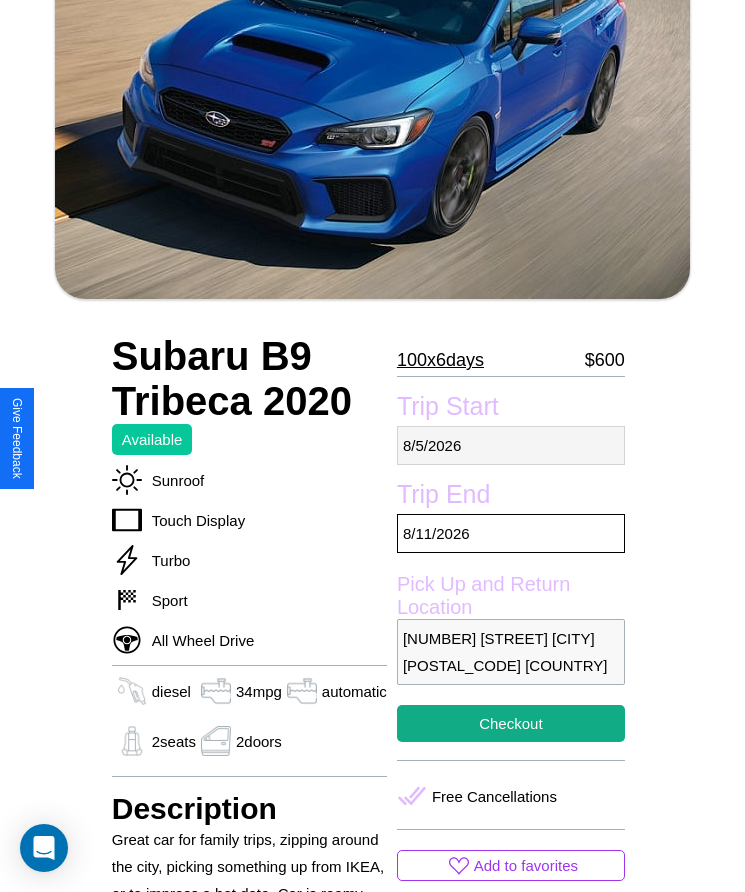 click on "8 / 5 / 2026" at bounding box center [511, 445] 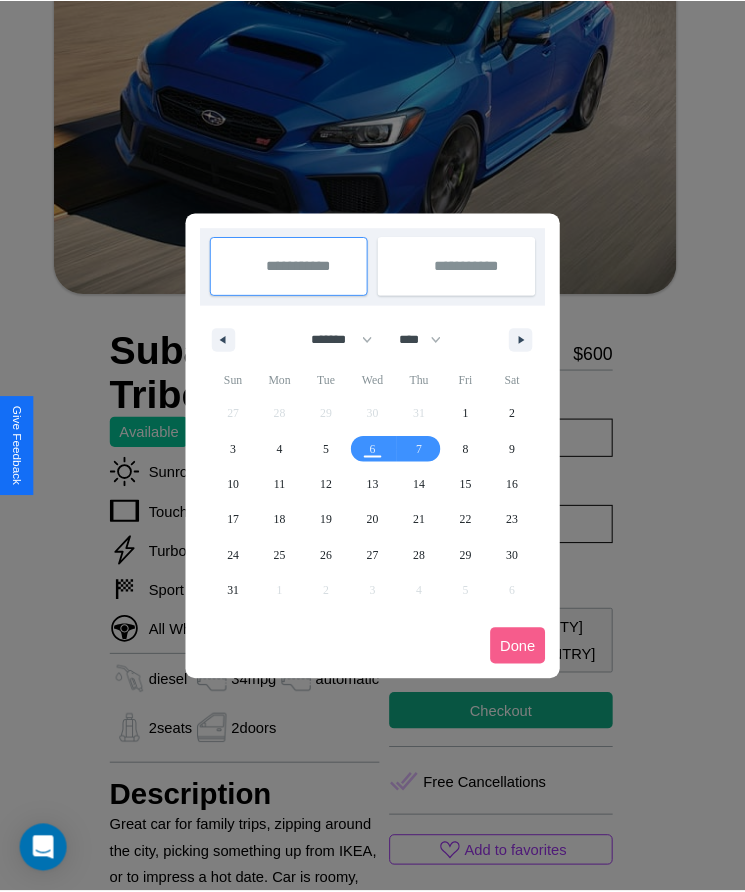 scroll, scrollTop: 0, scrollLeft: 0, axis: both 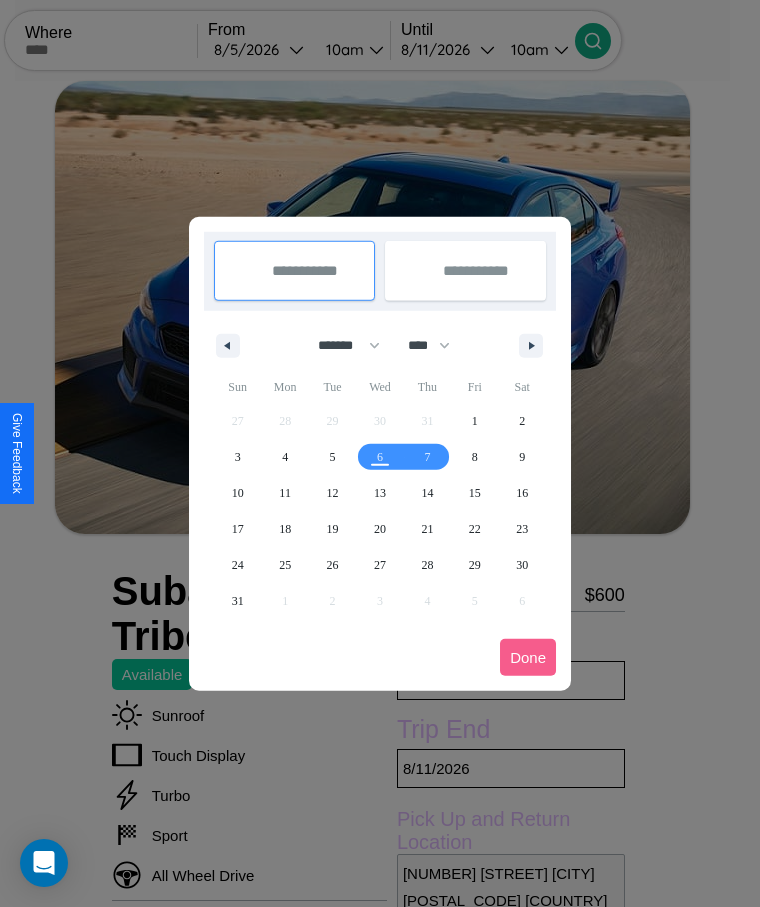 click at bounding box center [380, 453] 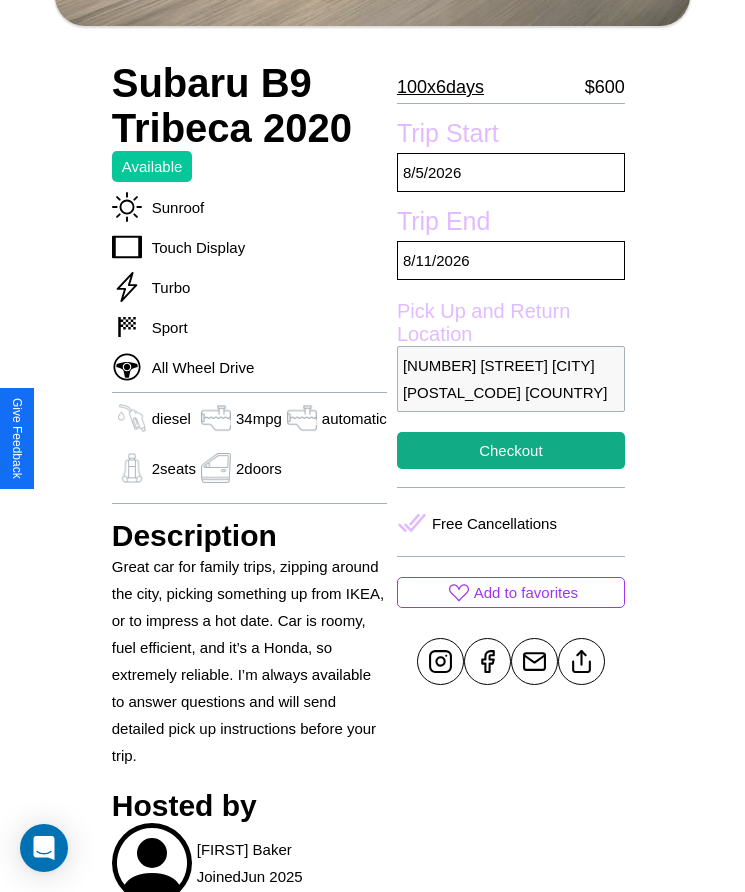 scroll, scrollTop: 513, scrollLeft: 0, axis: vertical 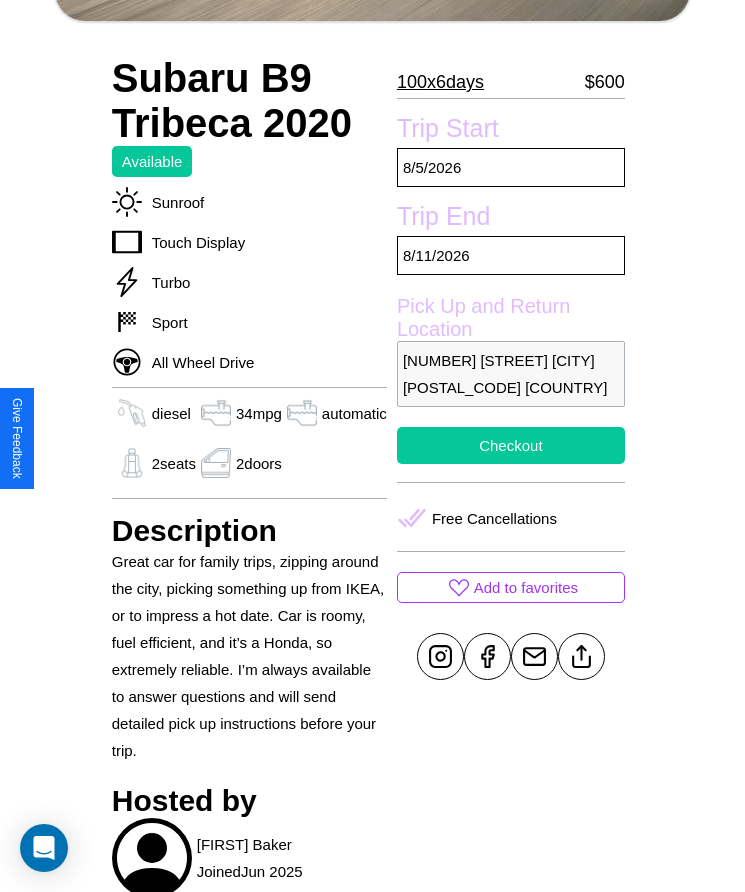 click on "Checkout" at bounding box center (511, 445) 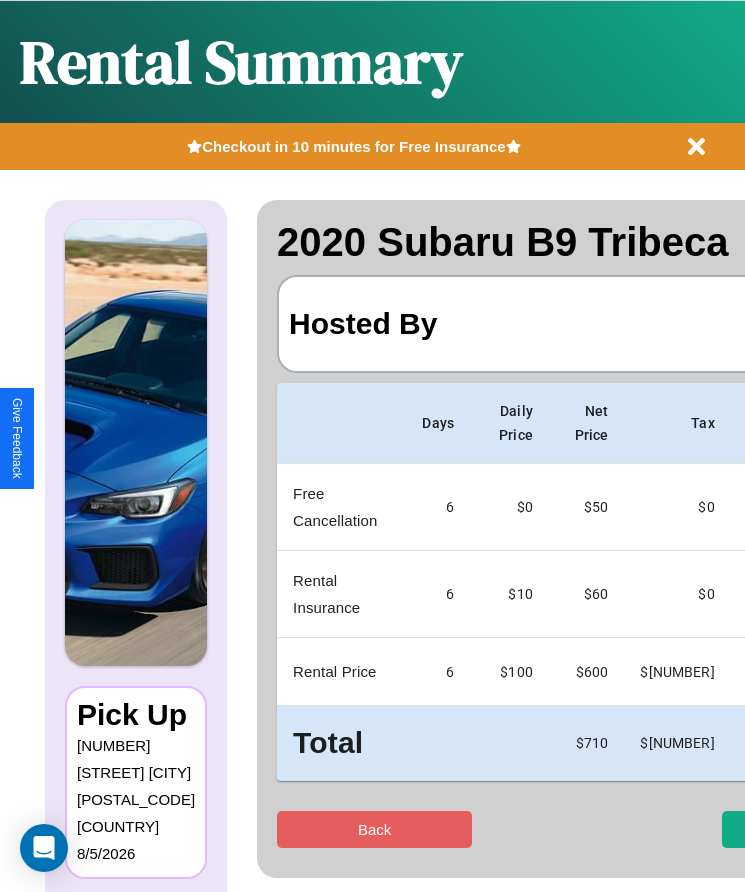 scroll, scrollTop: 0, scrollLeft: 118, axis: horizontal 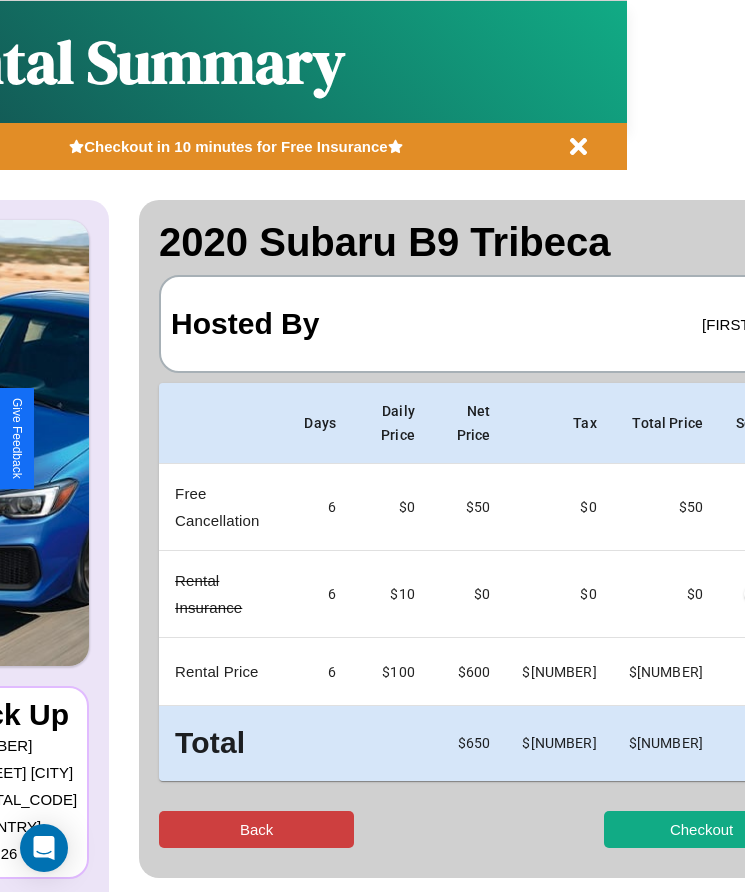 click on "Back" at bounding box center (256, 829) 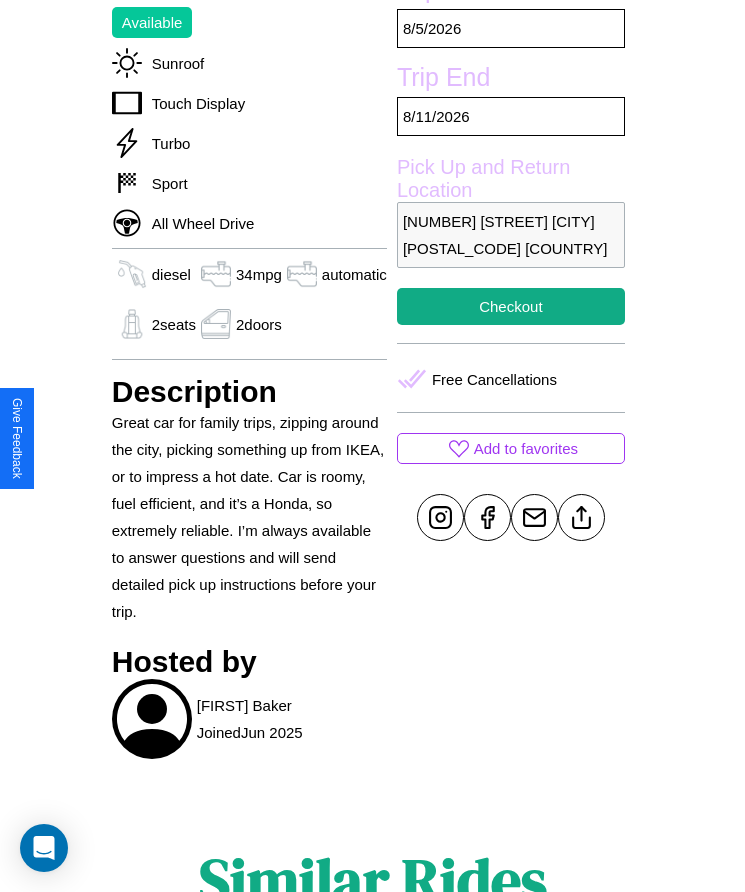 scroll, scrollTop: 724, scrollLeft: 0, axis: vertical 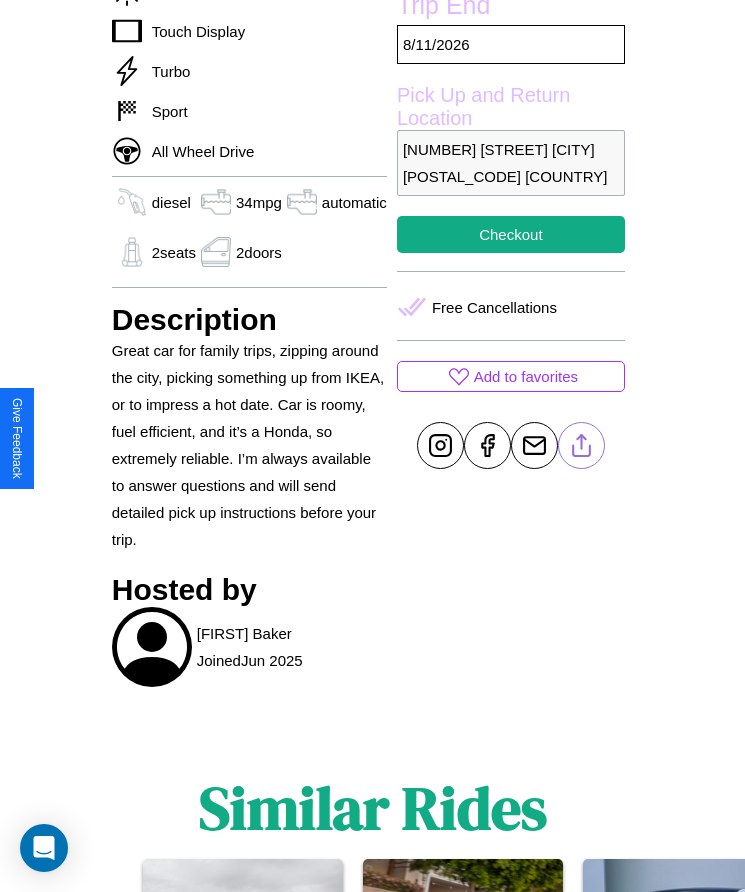 click 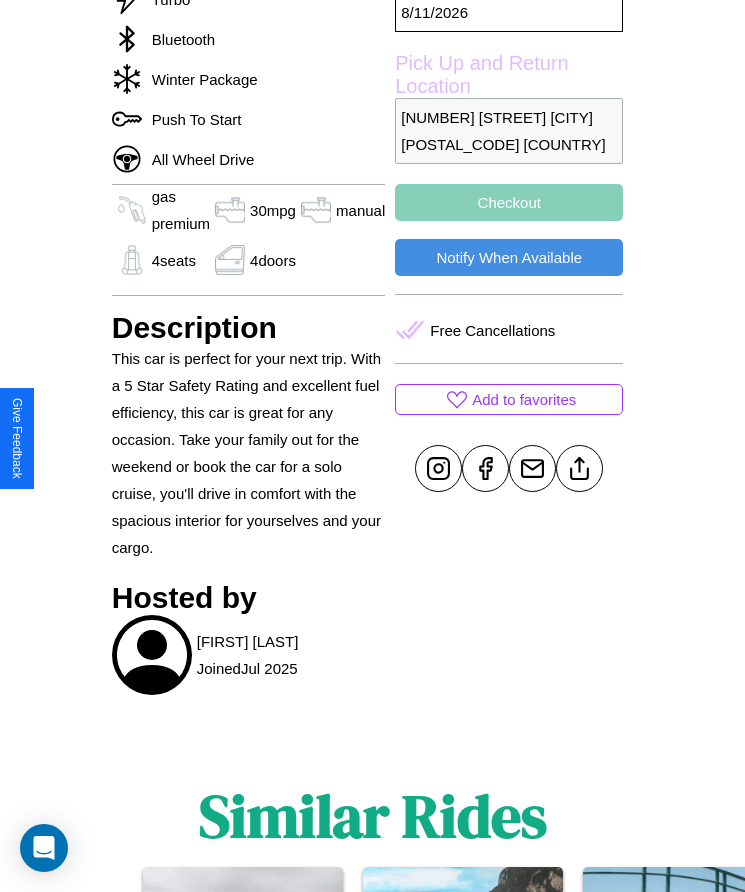 scroll, scrollTop: 805, scrollLeft: 0, axis: vertical 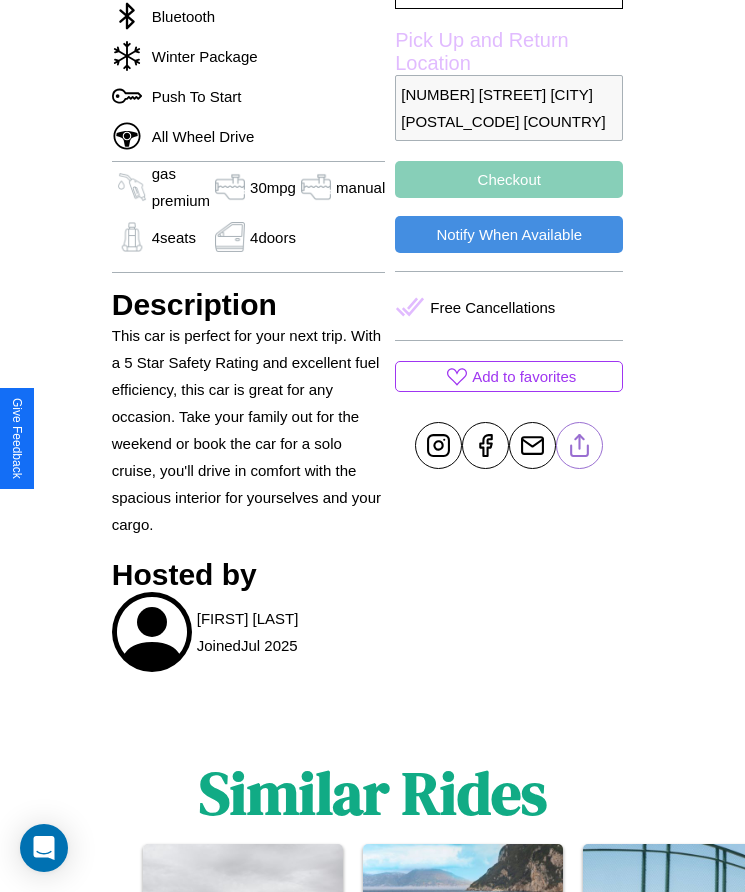 click 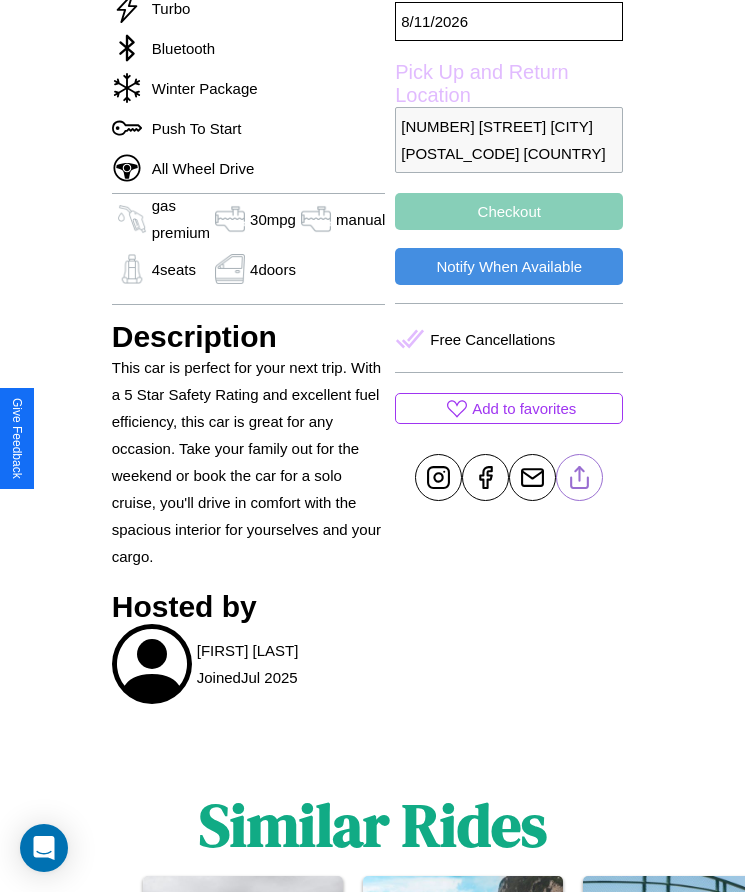 scroll, scrollTop: 736, scrollLeft: 0, axis: vertical 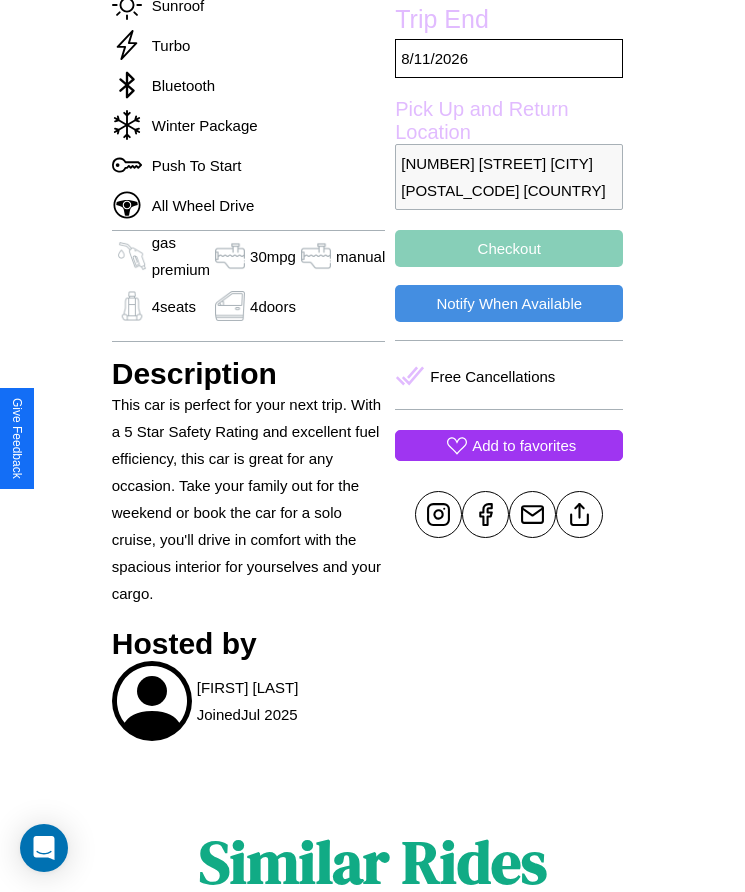 click on "Add to favorites" at bounding box center (524, 445) 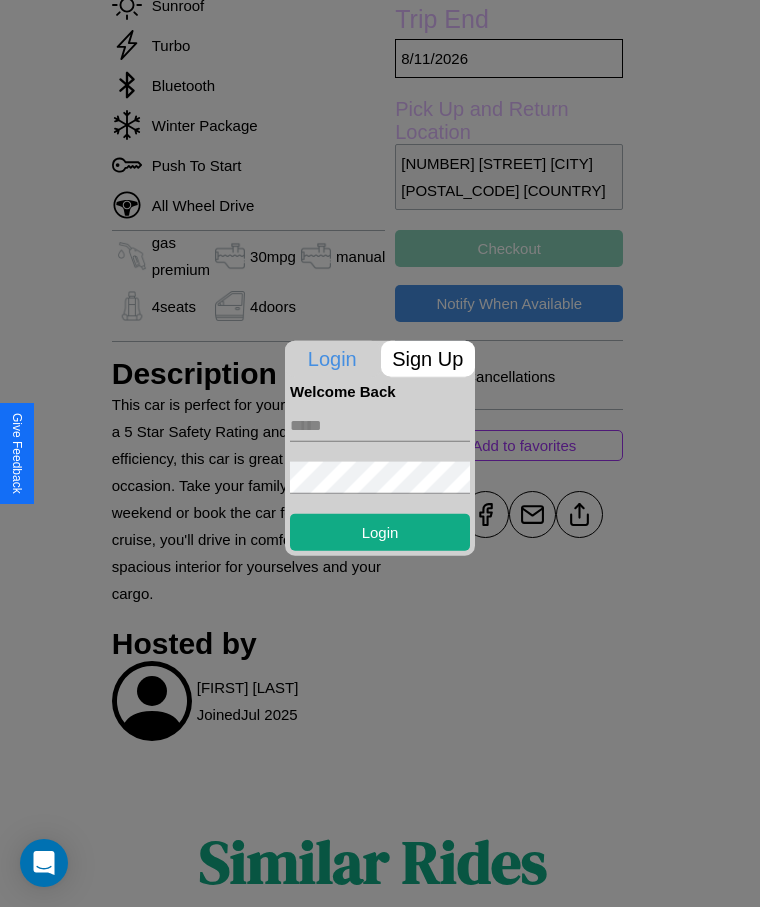 click at bounding box center (380, 425) 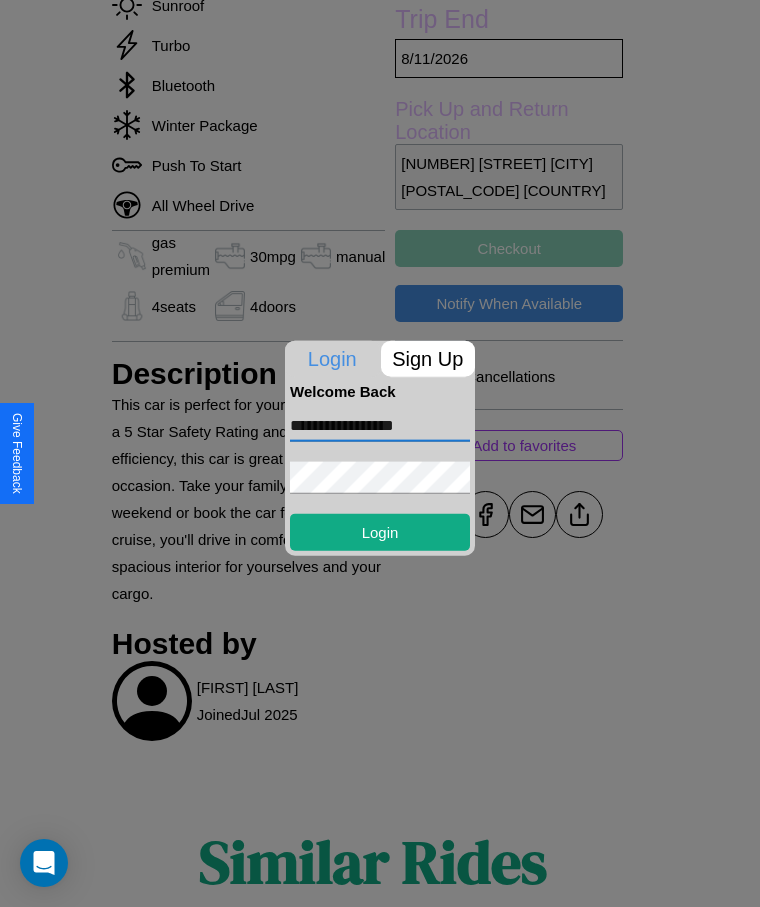 type on "**********" 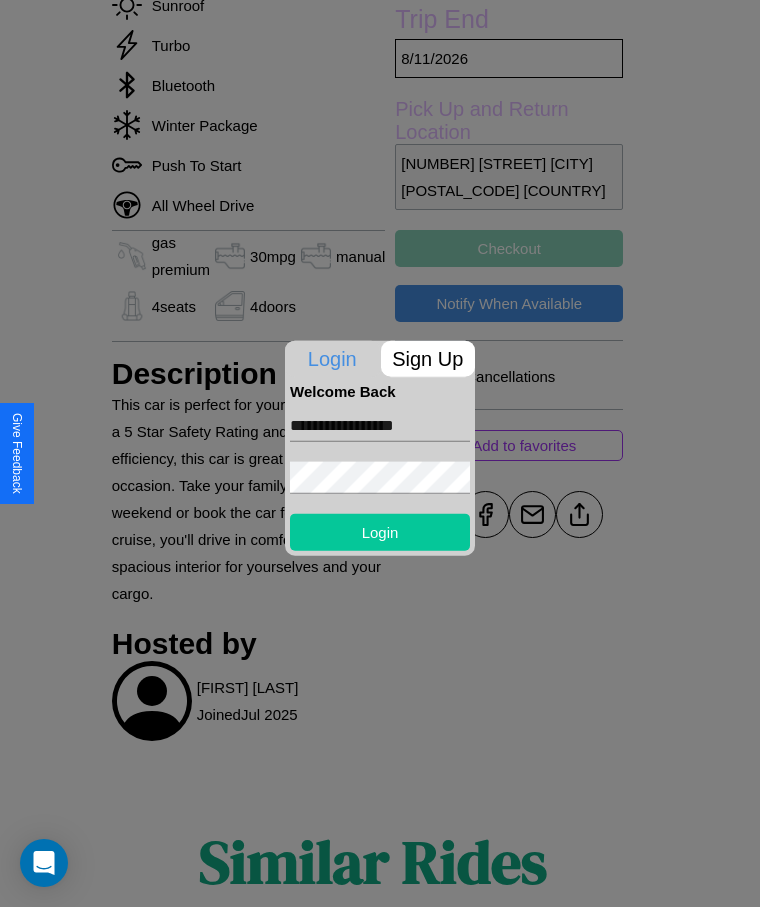 click on "Login" at bounding box center [380, 531] 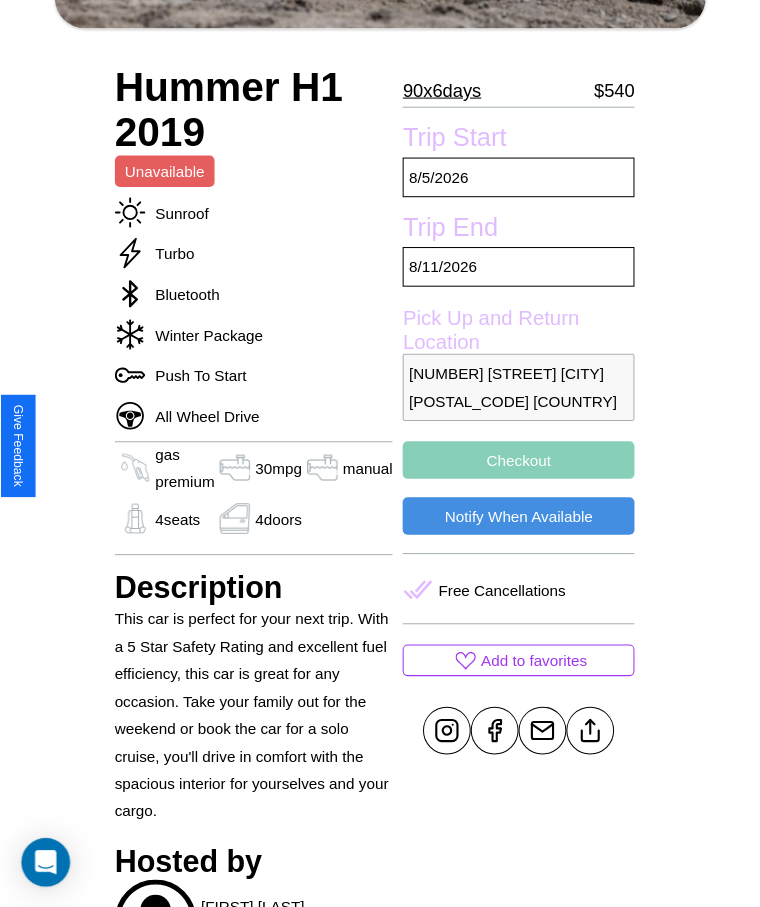 scroll, scrollTop: 261, scrollLeft: 0, axis: vertical 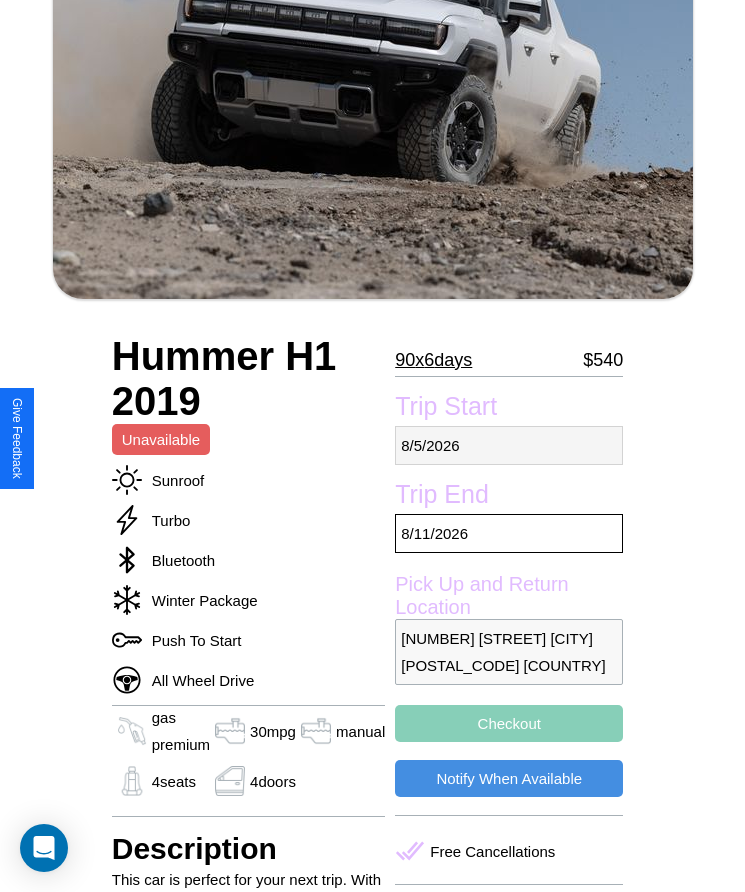 click on "8 / 5 / 2026" at bounding box center [509, 445] 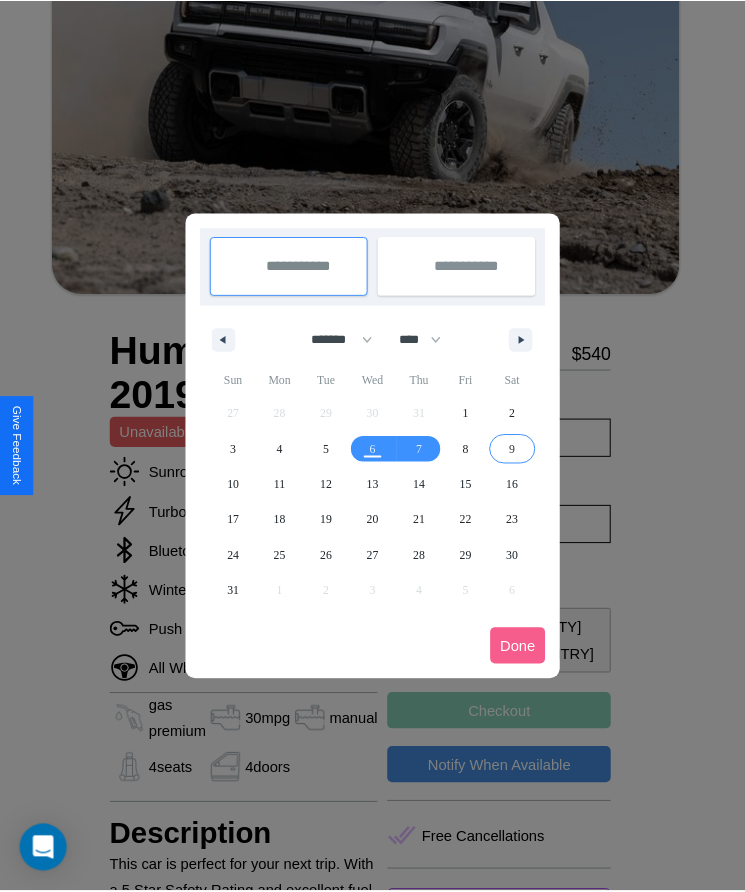 scroll, scrollTop: 0, scrollLeft: 0, axis: both 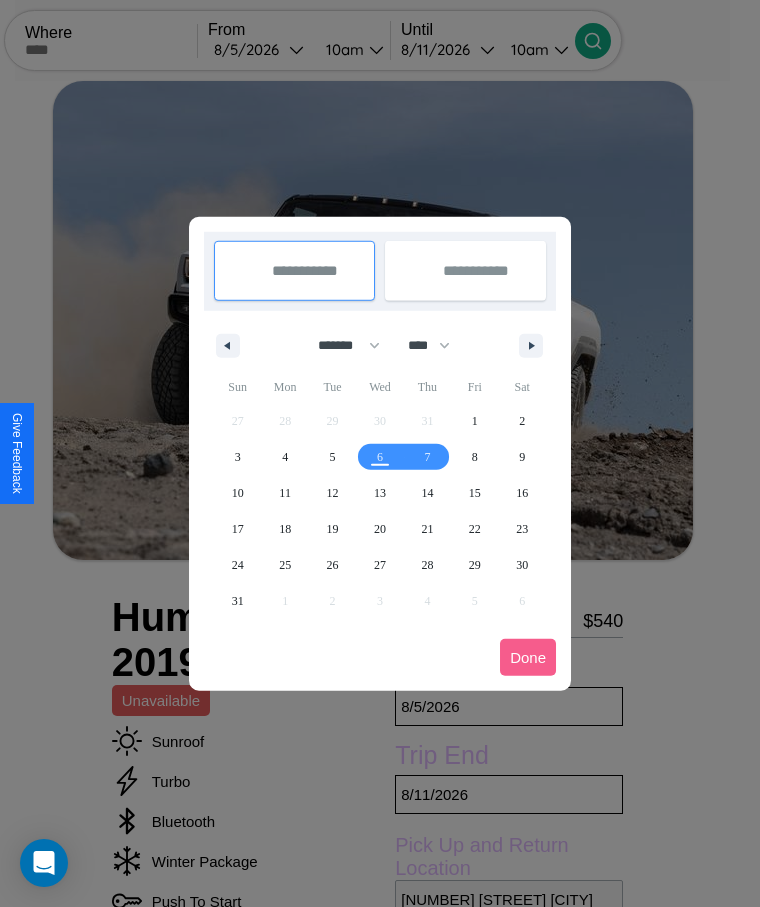 click at bounding box center [380, 453] 